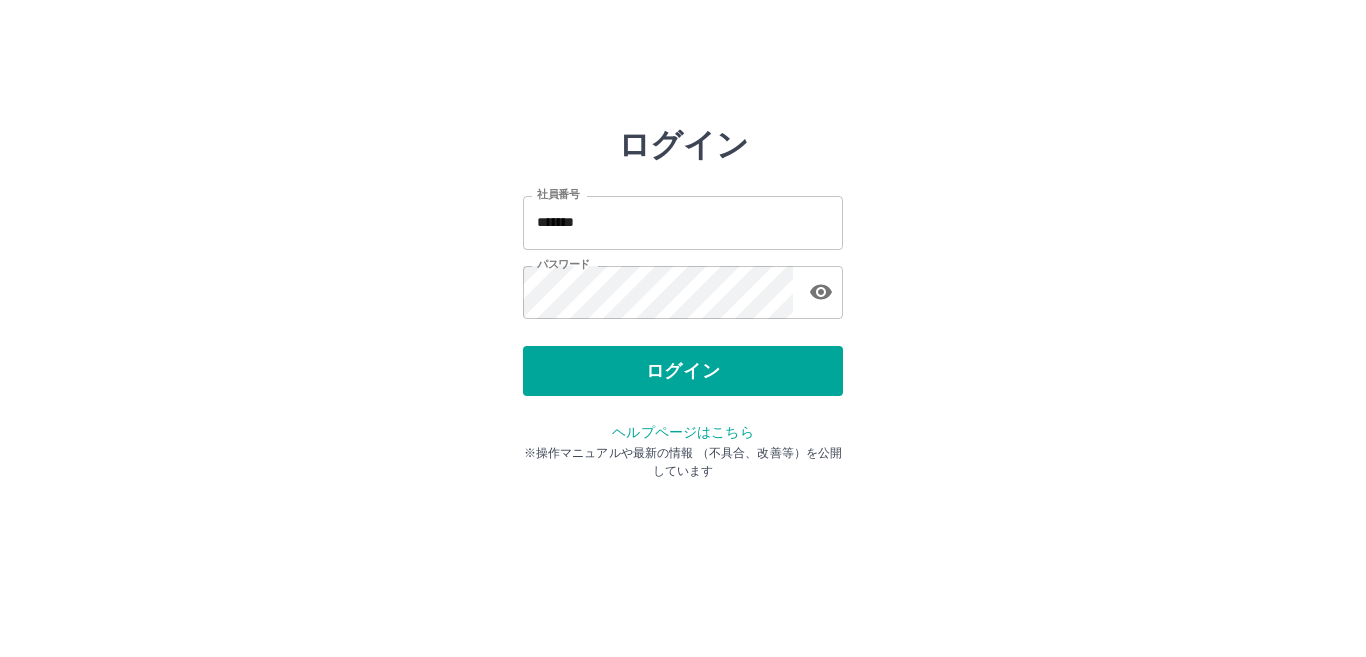 scroll, scrollTop: 0, scrollLeft: 0, axis: both 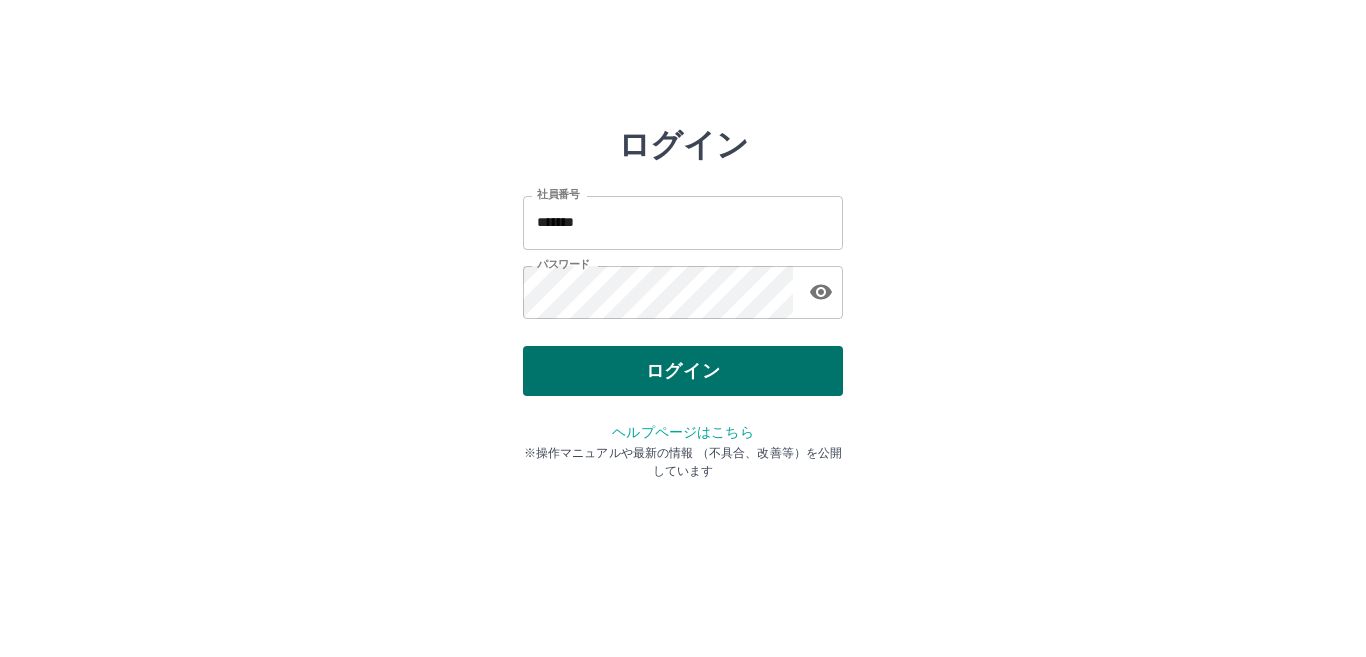click on "ログイン" at bounding box center (683, 371) 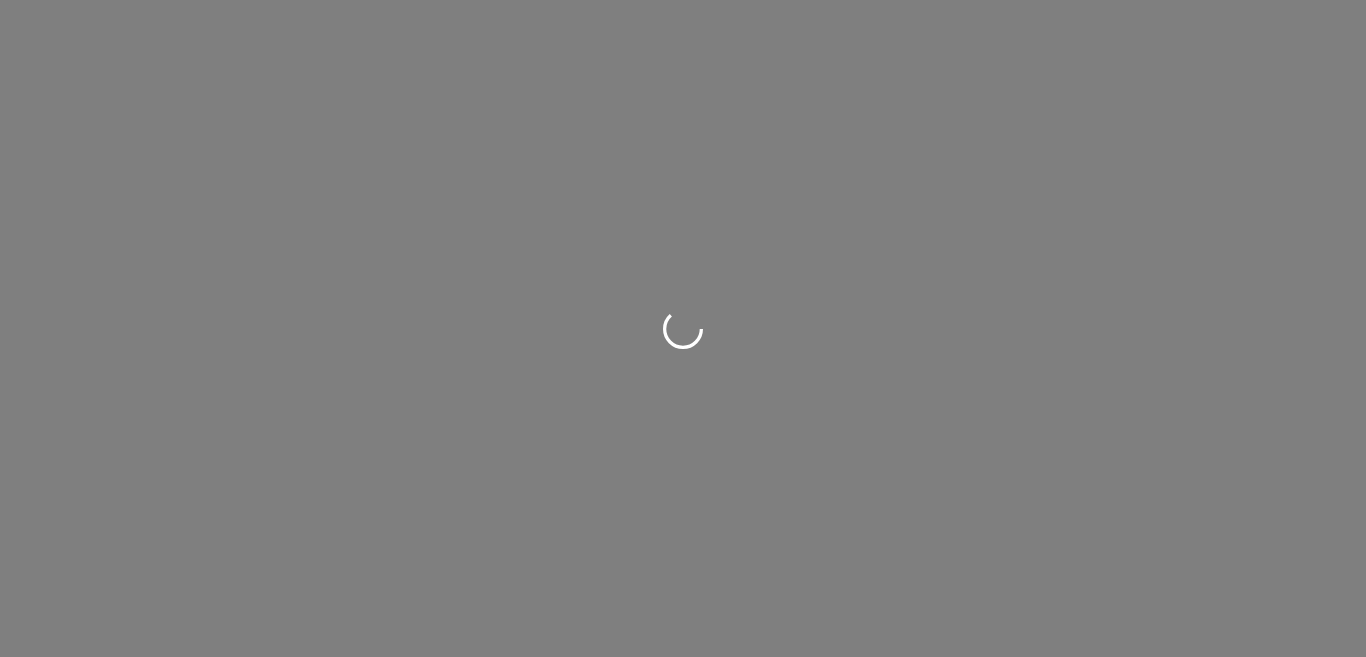 scroll, scrollTop: 0, scrollLeft: 0, axis: both 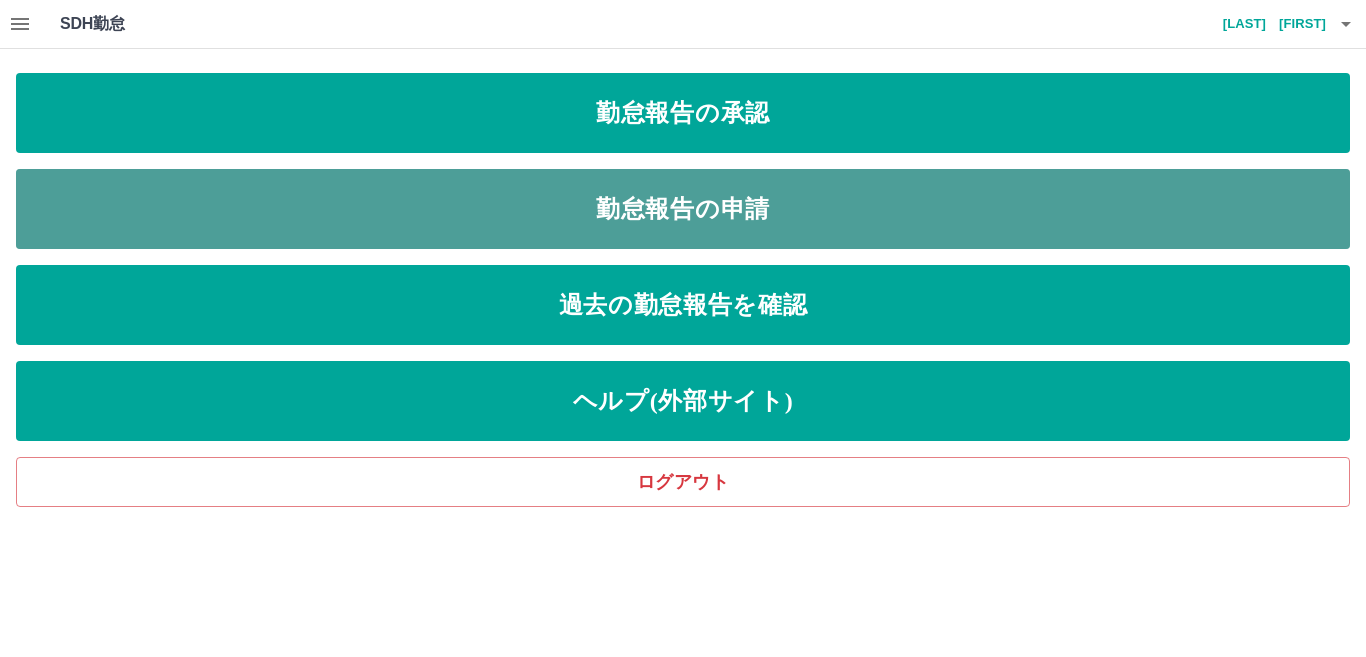 click on "勤怠報告の申請" at bounding box center (683, 209) 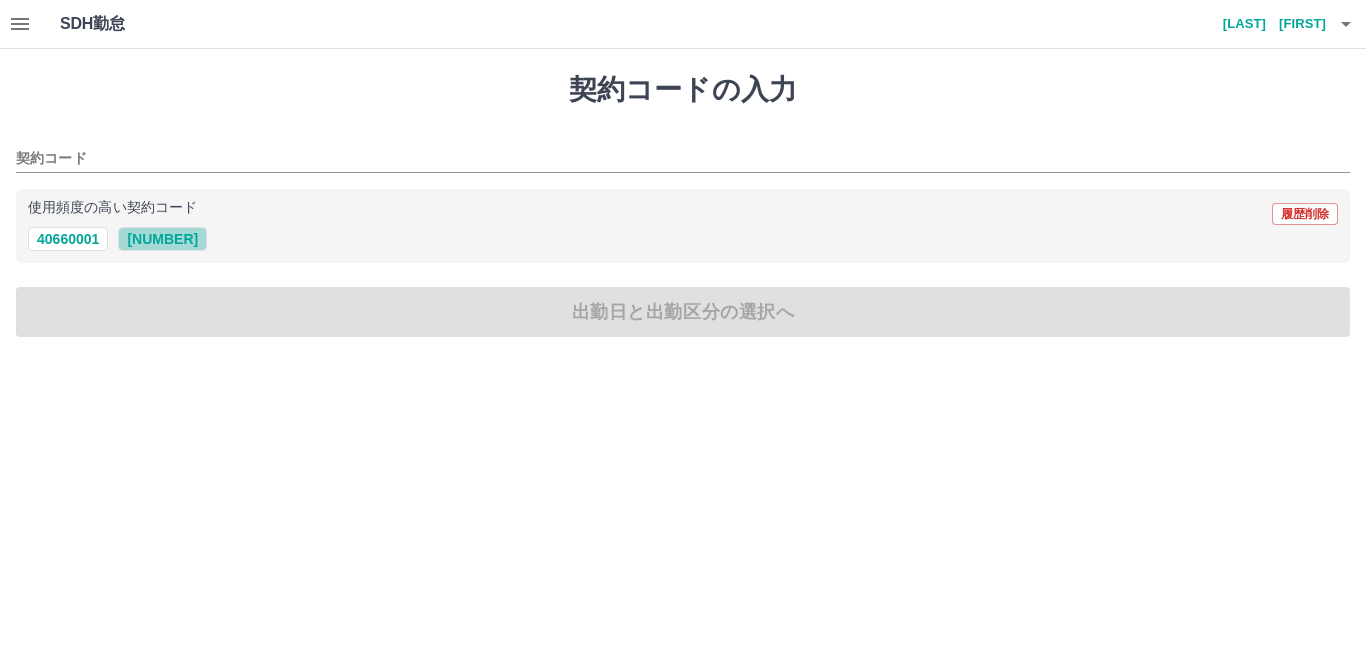 click on "[NUMBER]" at bounding box center (162, 239) 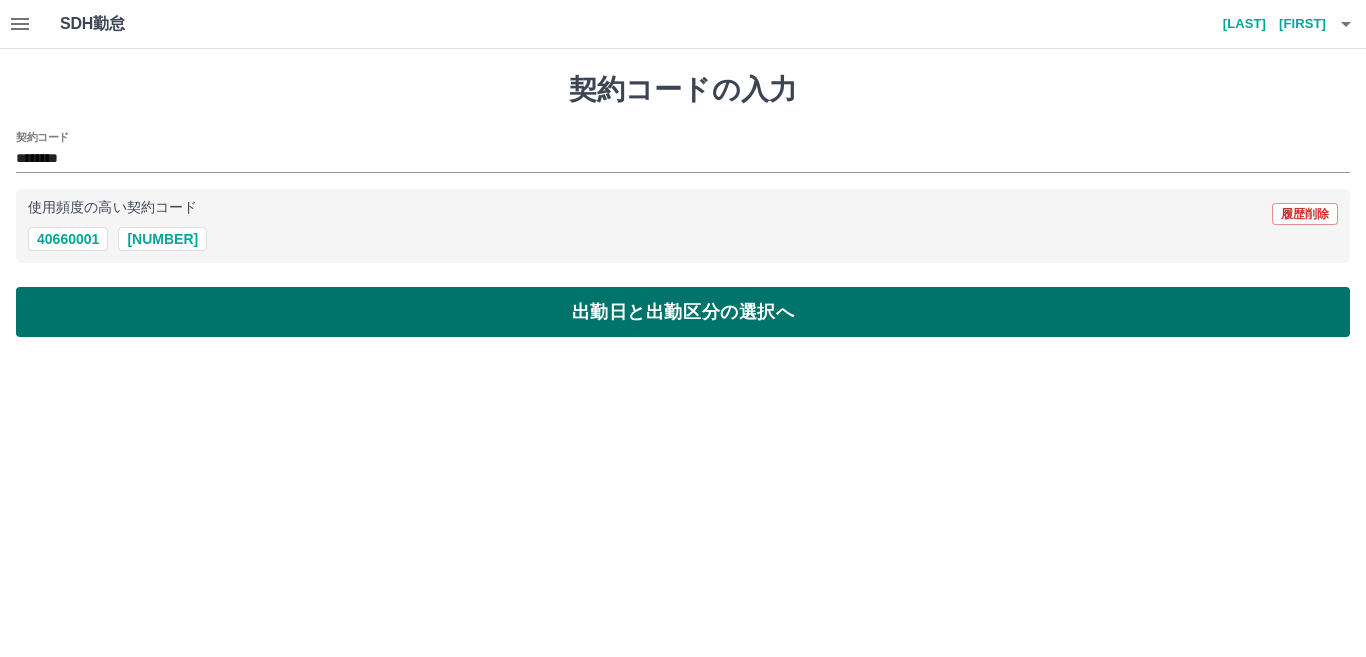 click on "出勤日と出勤区分の選択へ" at bounding box center (683, 312) 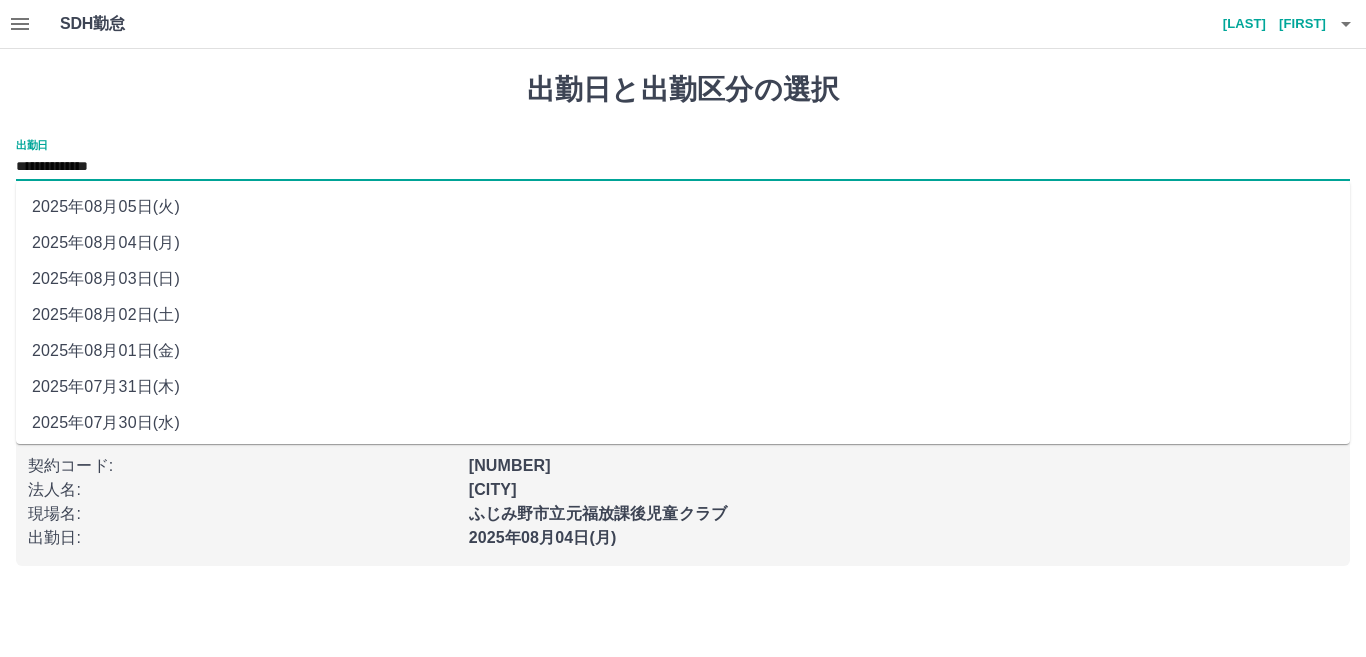 click on "**********" at bounding box center (683, 167) 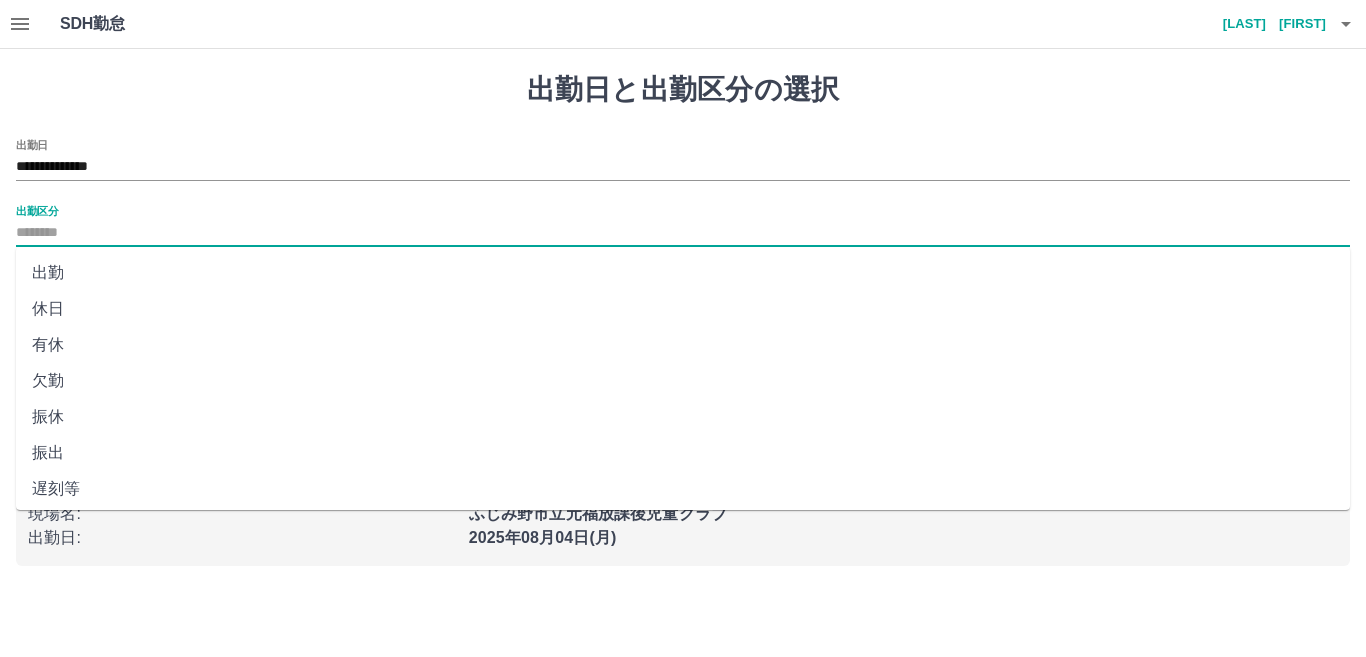 click on "出勤区分" at bounding box center [683, 233] 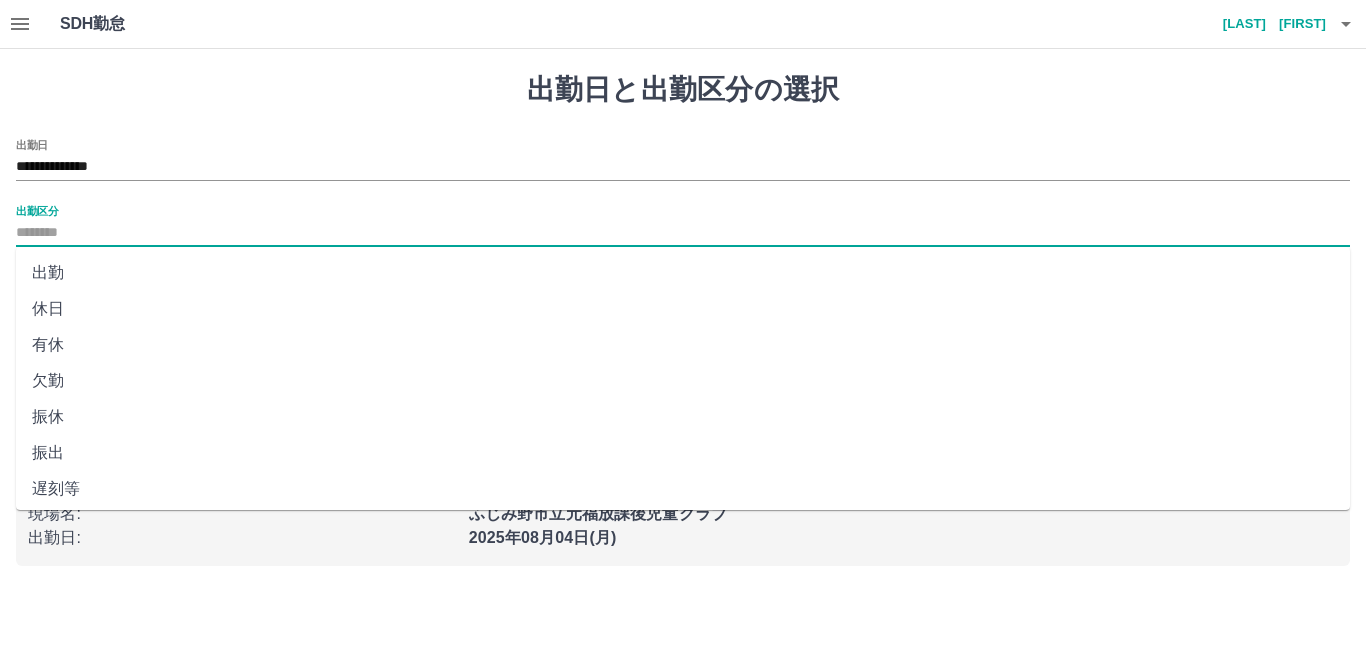 click on "休日" at bounding box center (683, 309) 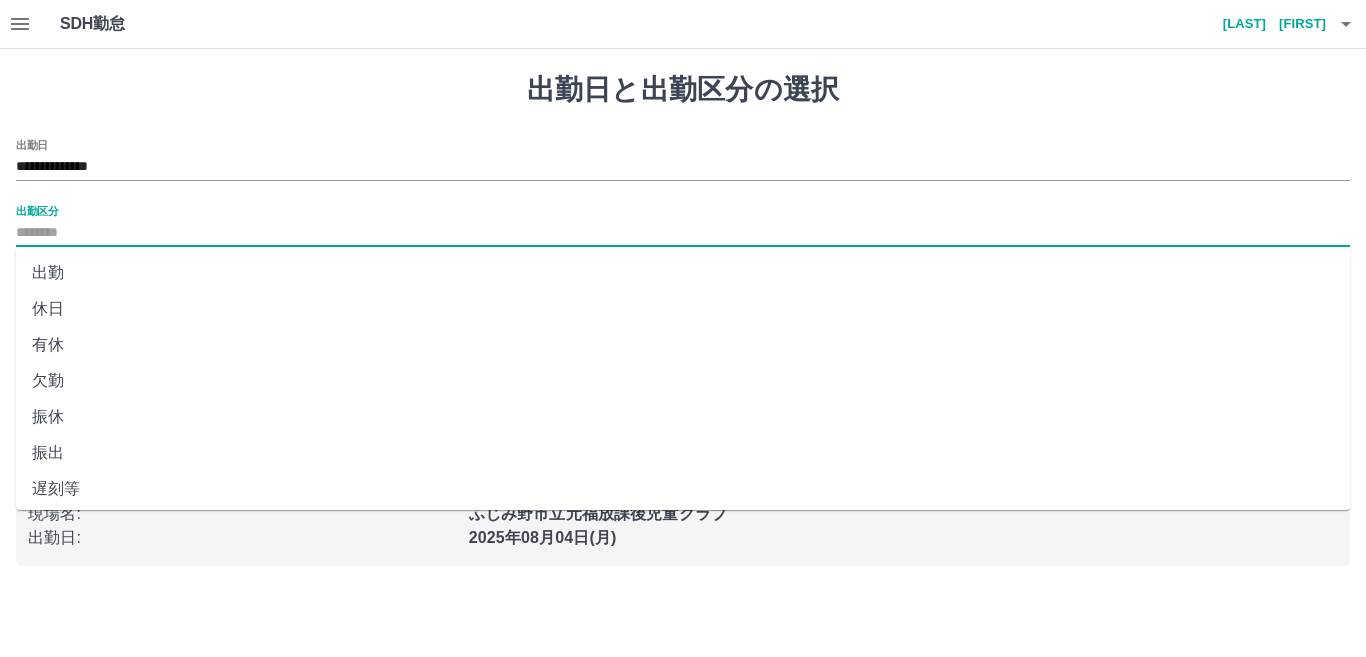 type on "**" 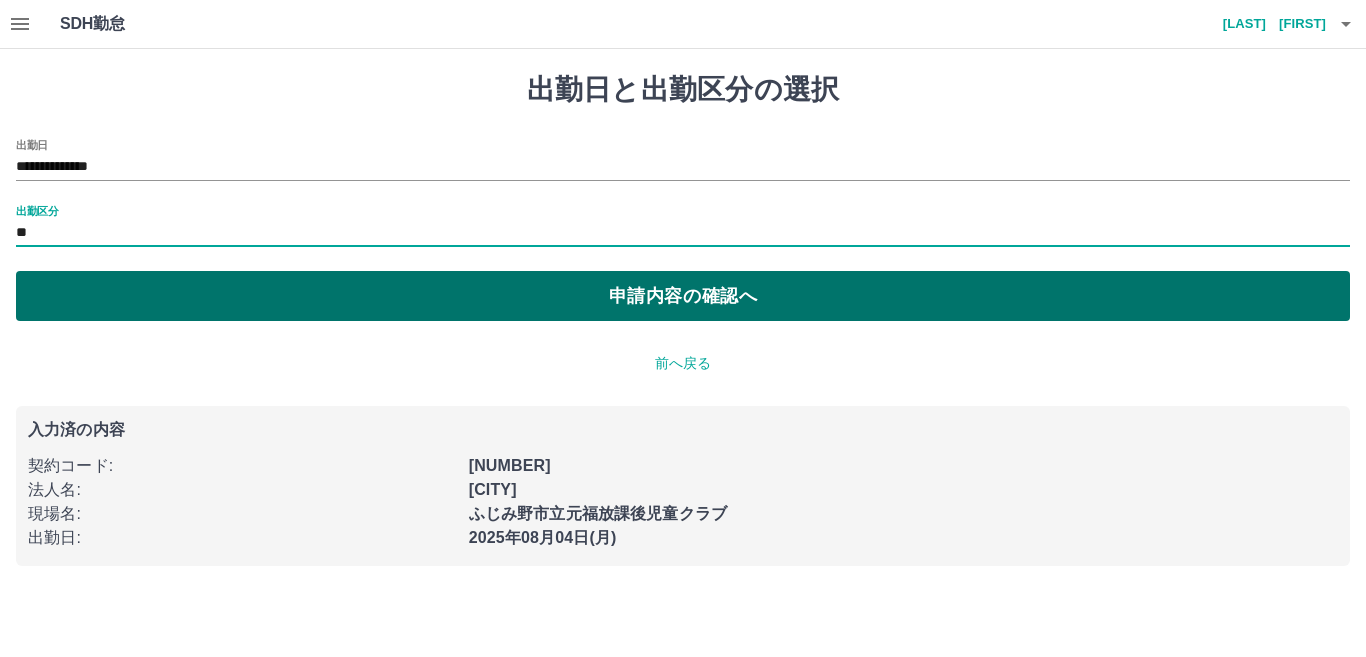 click on "申請内容の確認へ" at bounding box center (683, 296) 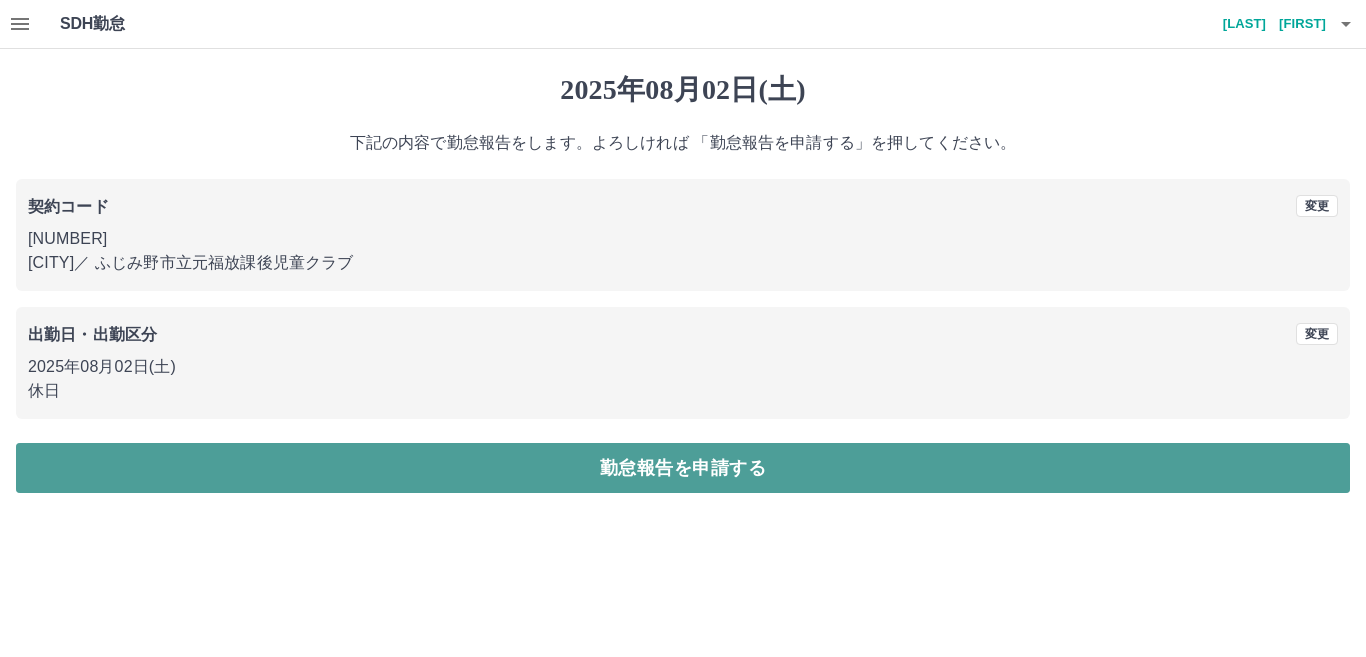 click on "勤怠報告を申請する" at bounding box center [683, 468] 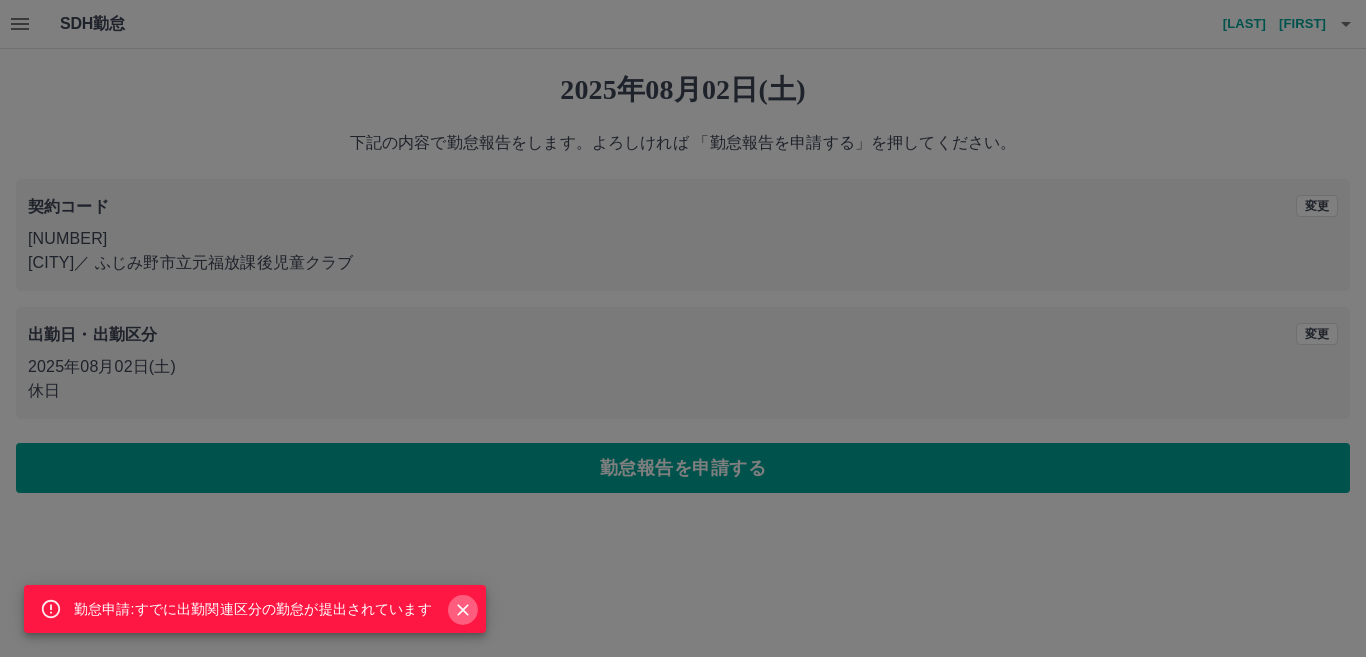 click 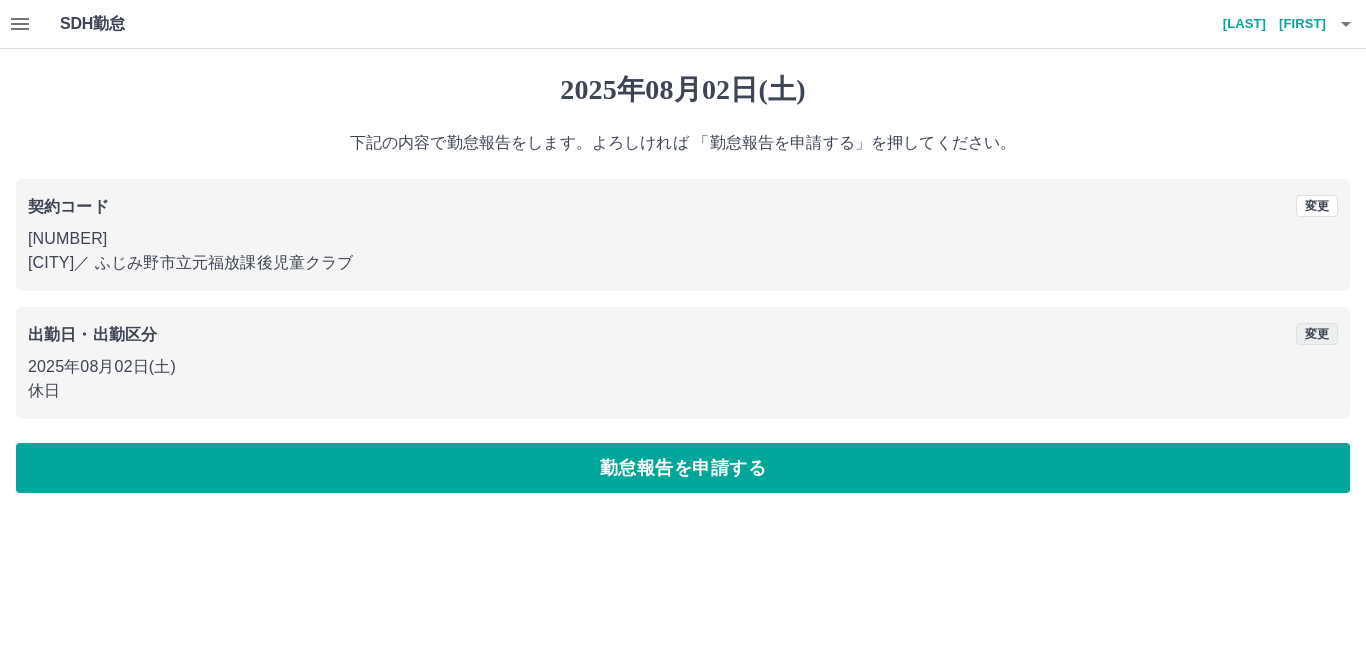 click on "変更" at bounding box center (1317, 334) 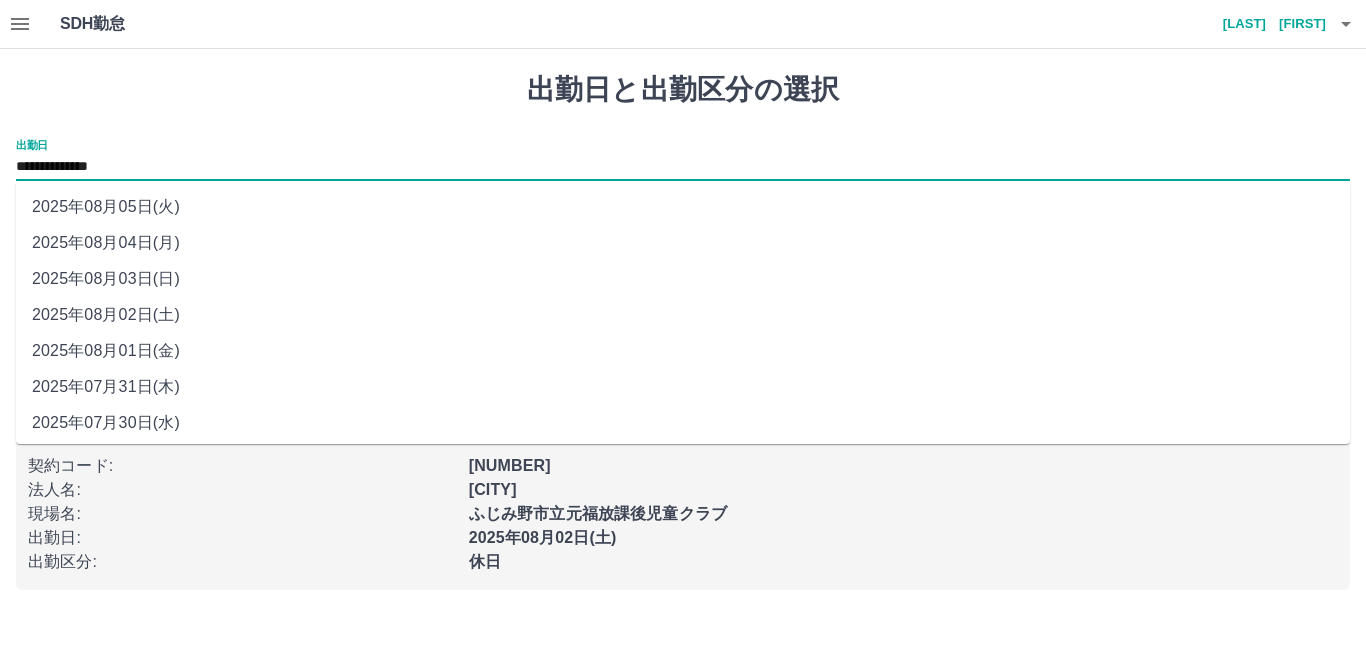 click on "**********" at bounding box center (683, 167) 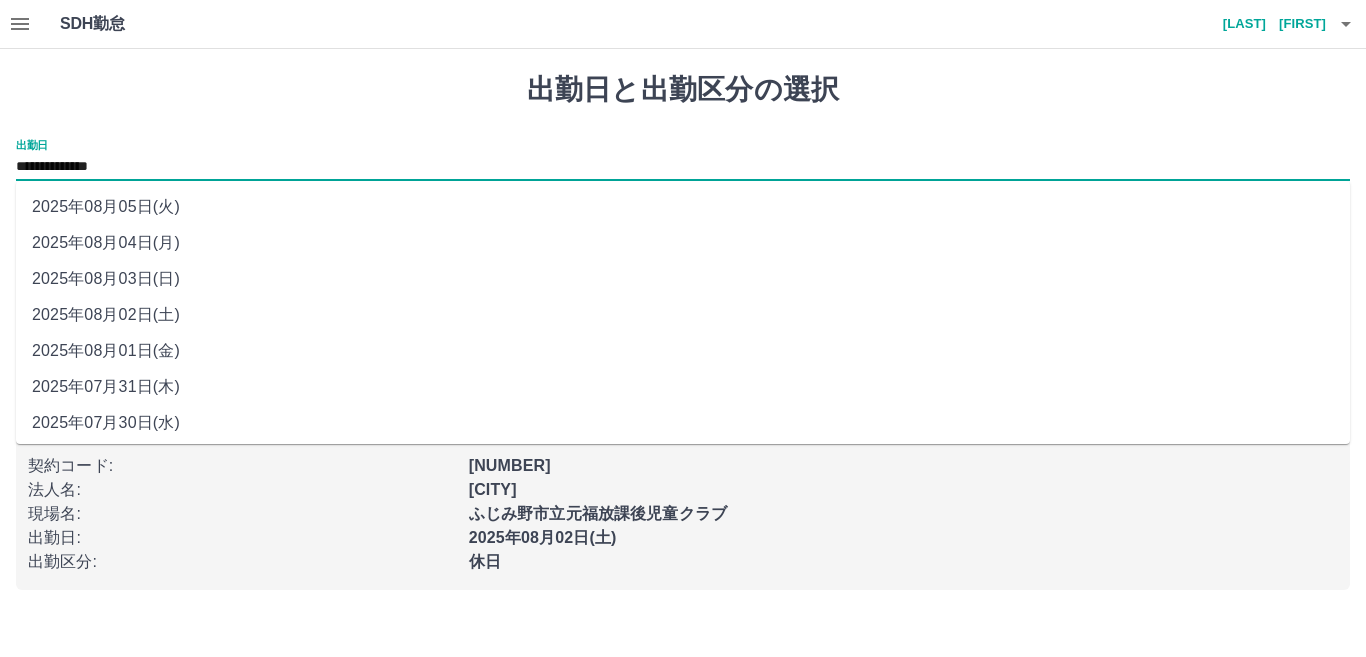 click on "2025年08月03日(日)" at bounding box center [683, 279] 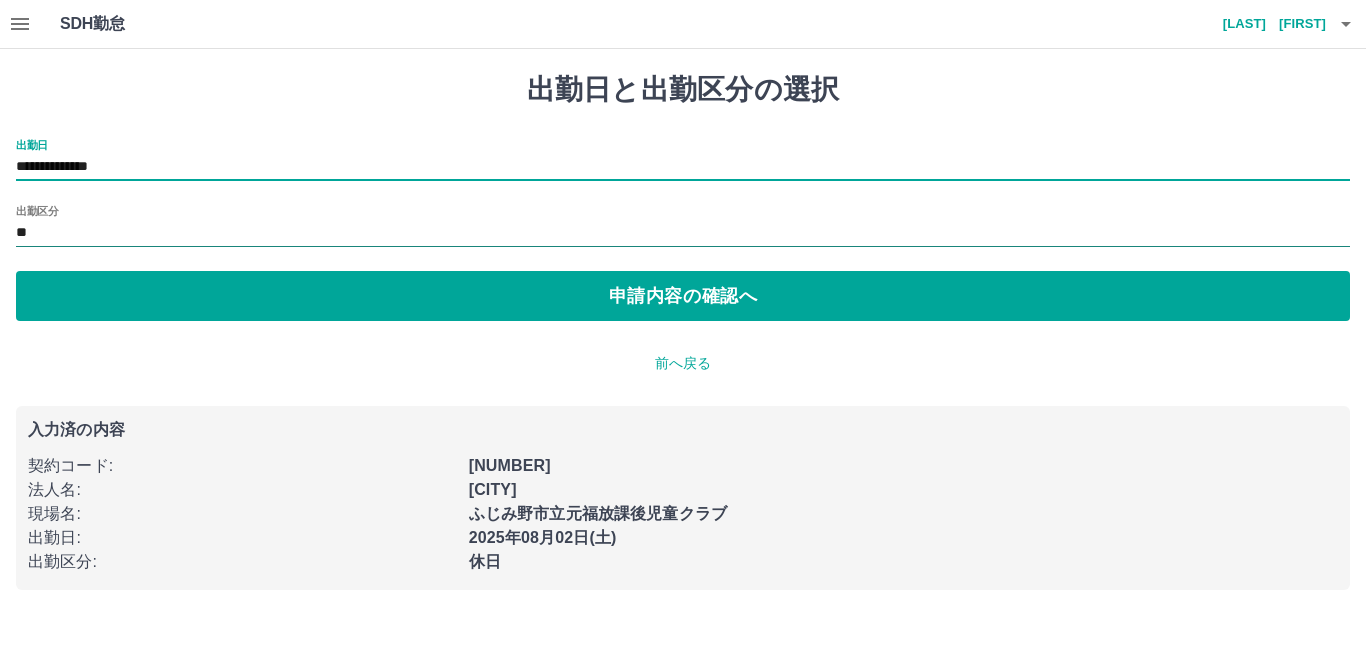 click on "**" at bounding box center (683, 233) 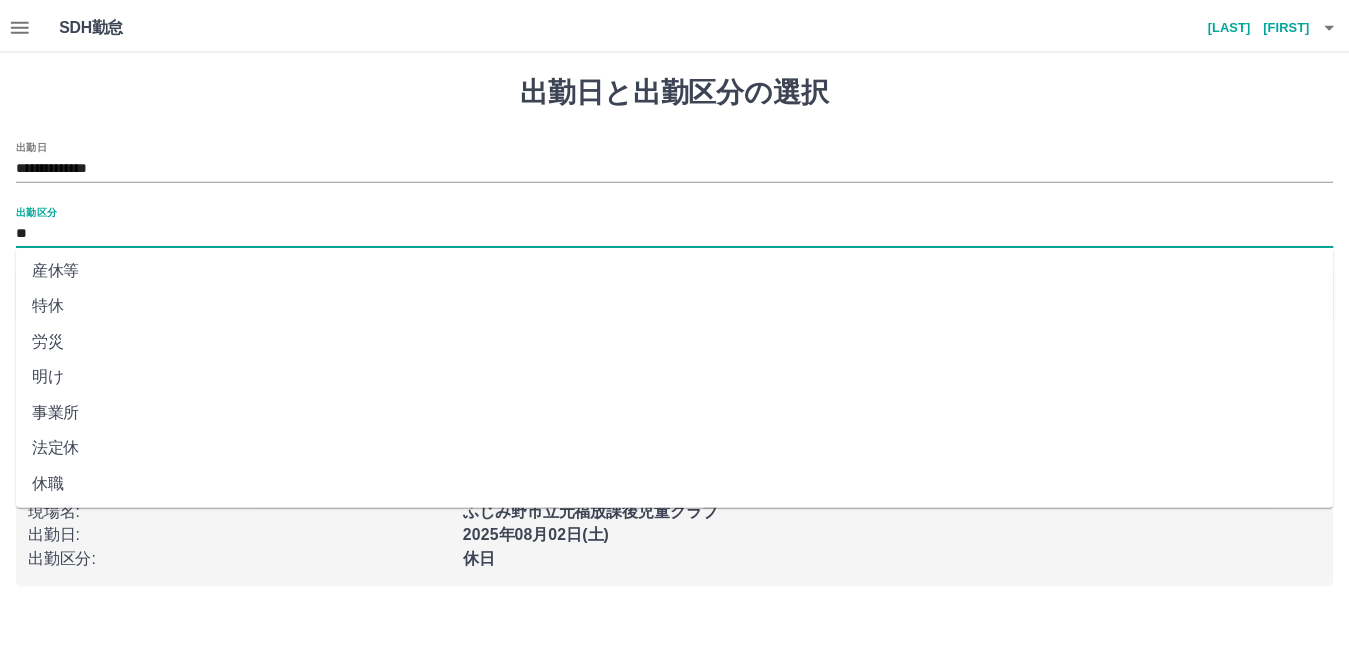 scroll, scrollTop: 400, scrollLeft: 0, axis: vertical 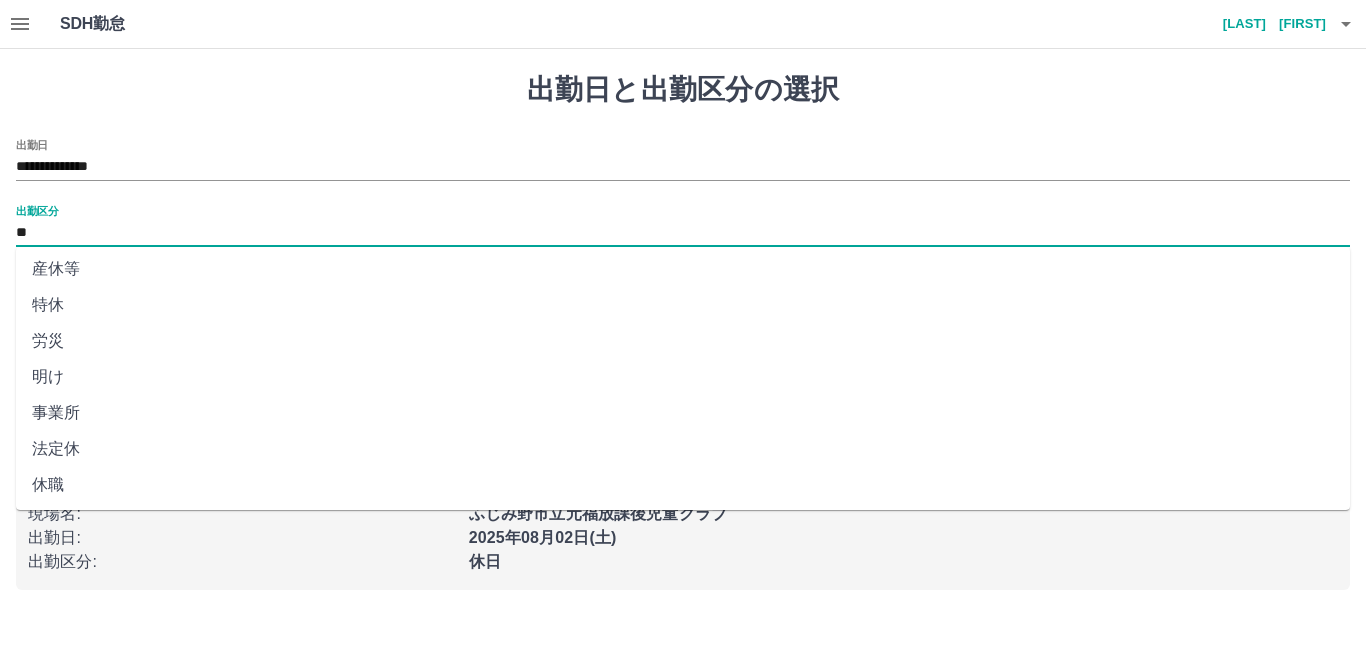 click on "法定休" at bounding box center (683, 449) 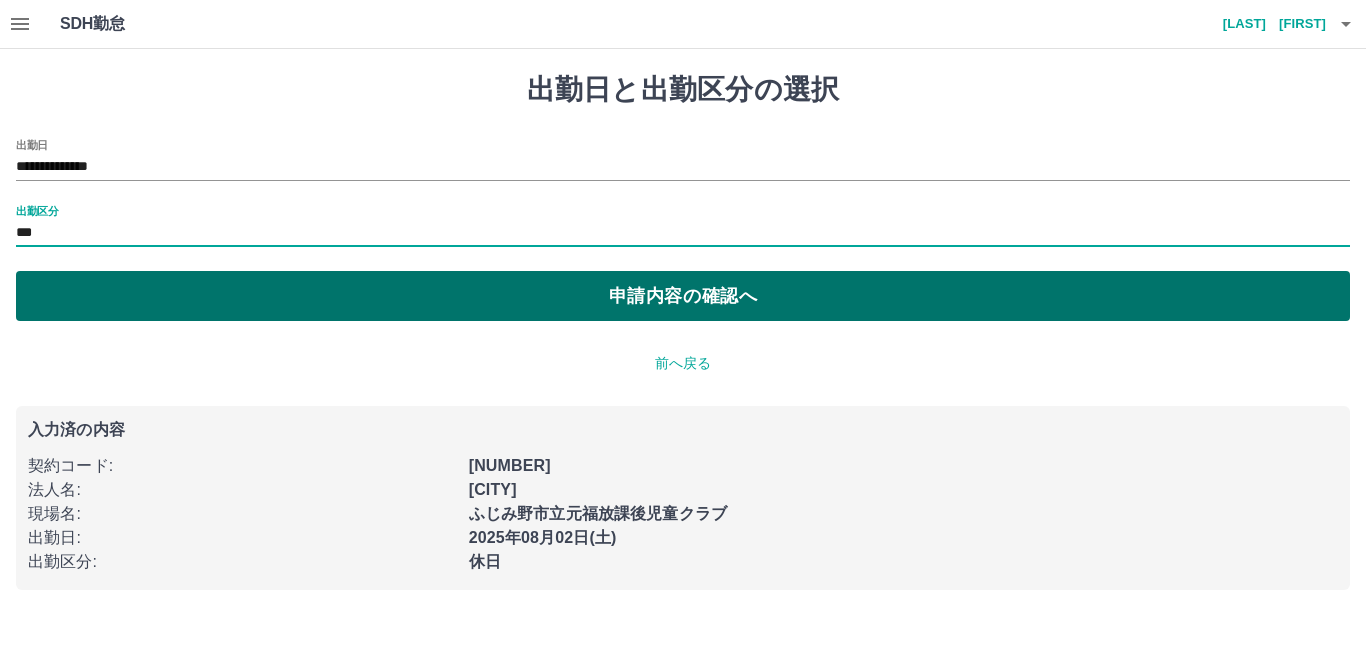 click on "申請内容の確認へ" at bounding box center (683, 296) 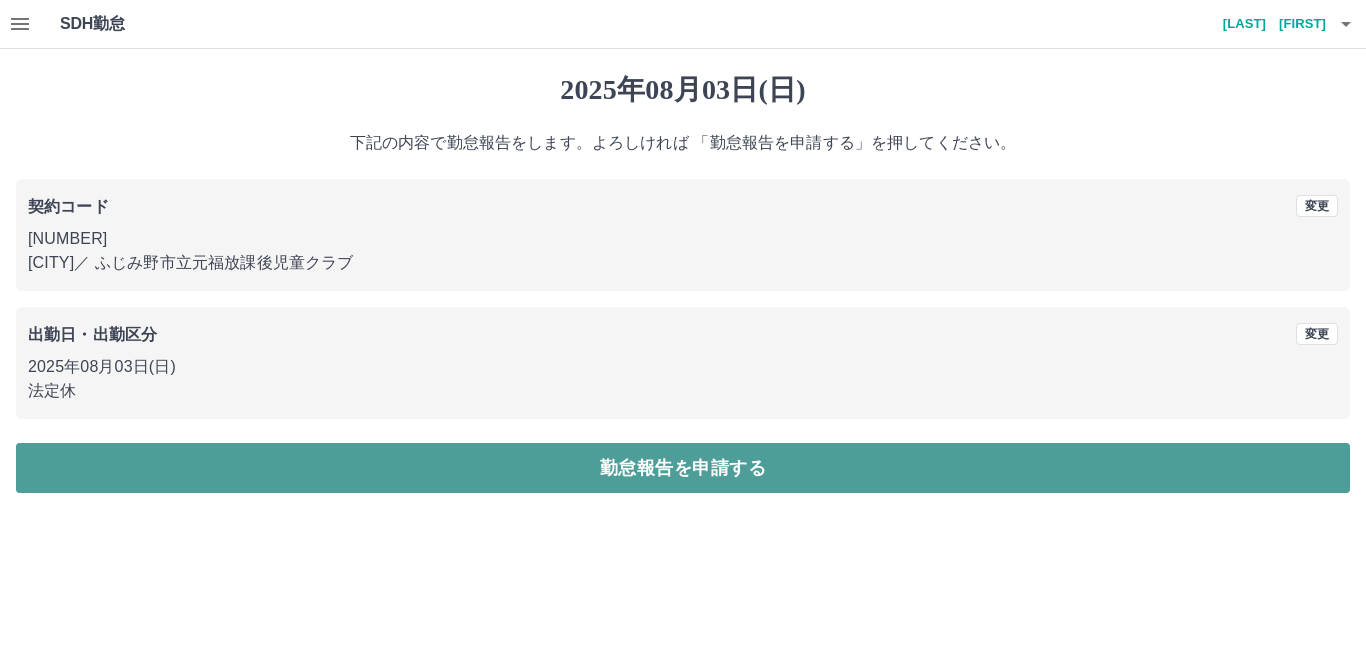 click on "勤怠報告を申請する" at bounding box center (683, 468) 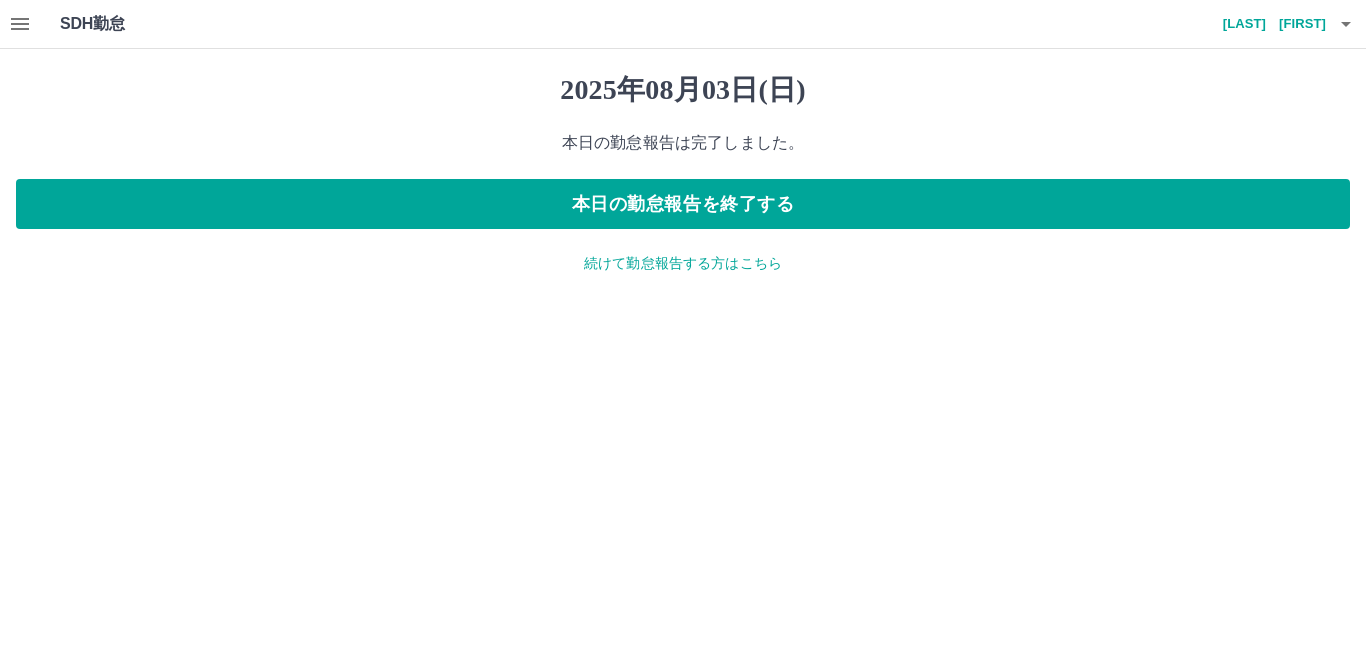 click on "[YEAR]年08月03日(日) 本日の勤怠報告は完了しました。 本日の勤怠報告を終了する 続けて勤怠報告する方はこちら" at bounding box center (683, 173) 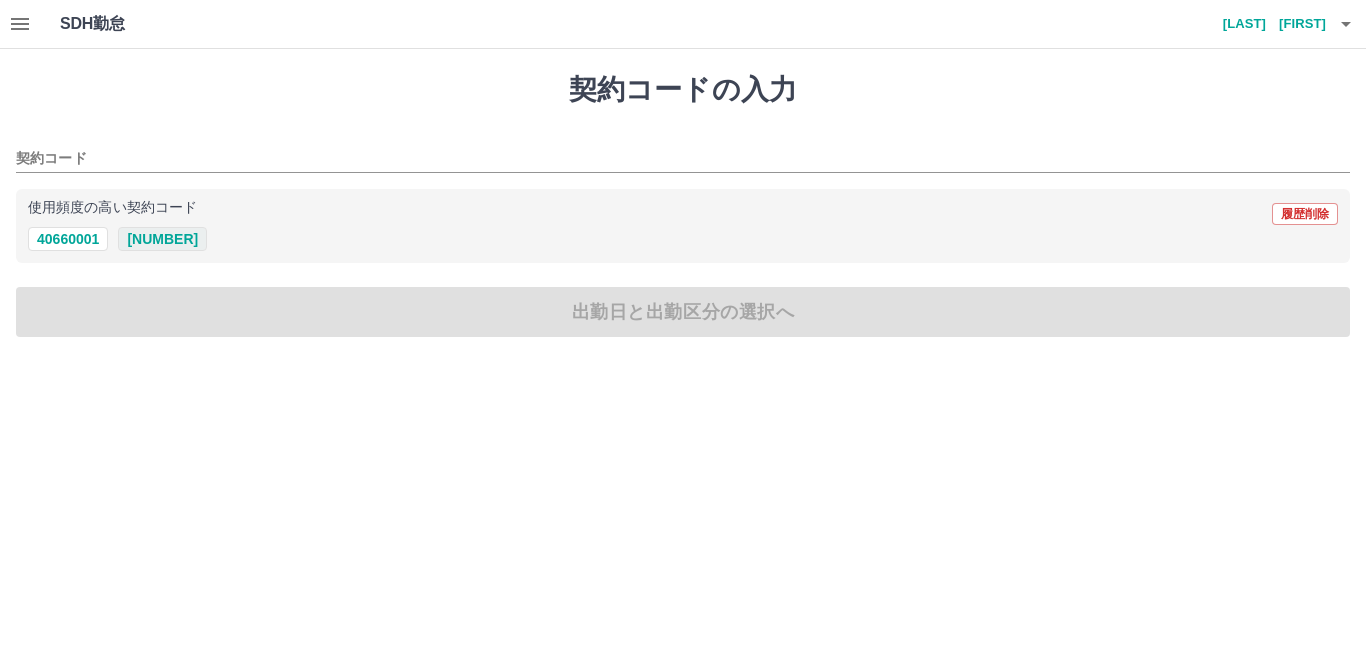 click on "[NUMBER]" at bounding box center [162, 239] 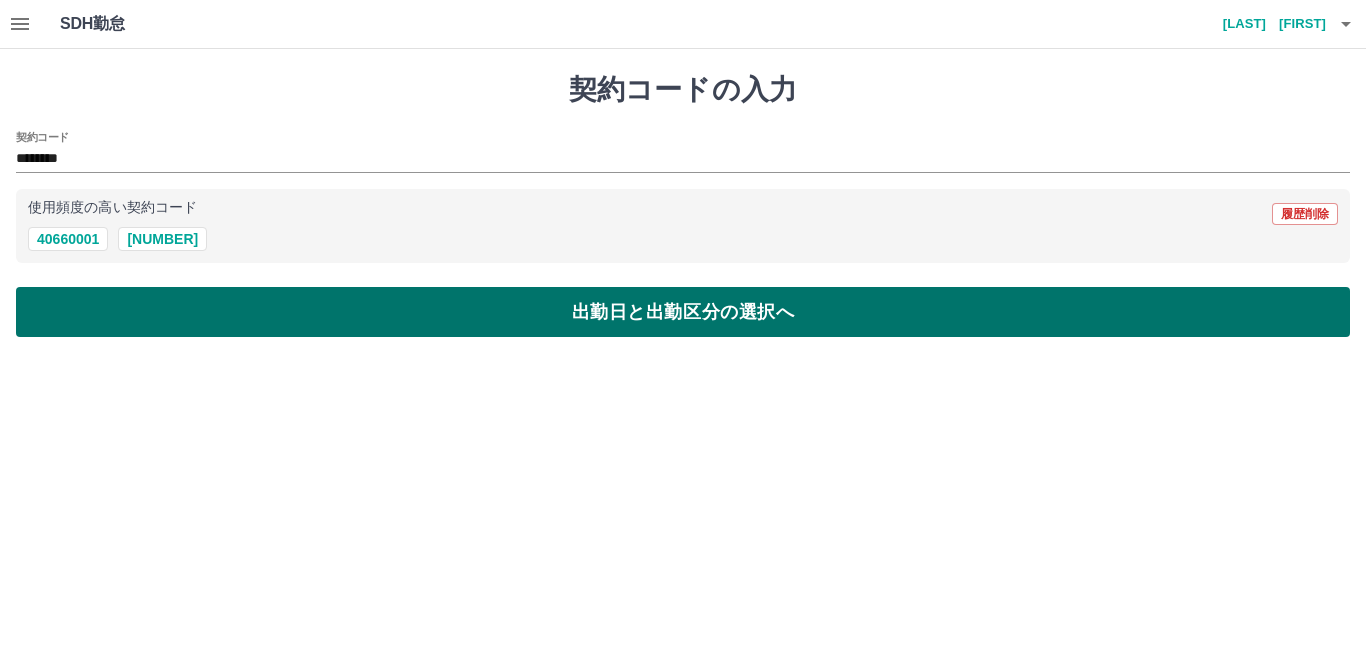 click on "出勤日と出勤区分の選択へ" at bounding box center [683, 312] 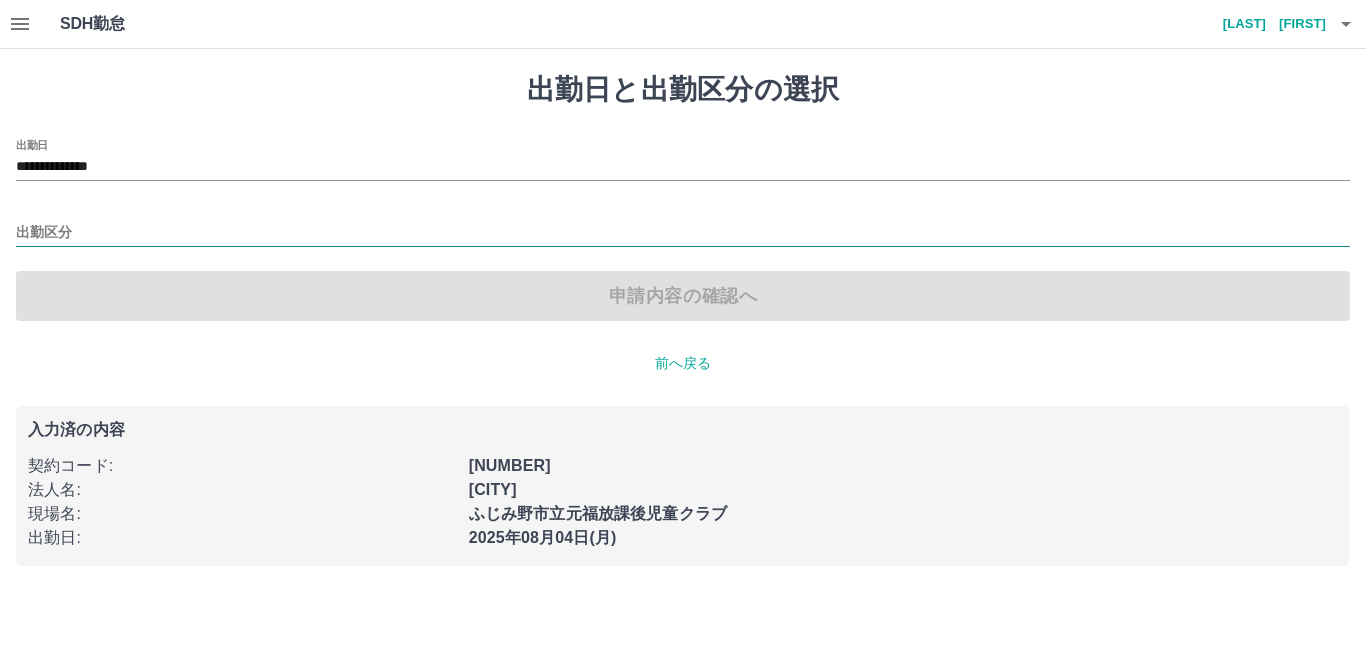 click on "出勤区分" at bounding box center [683, 233] 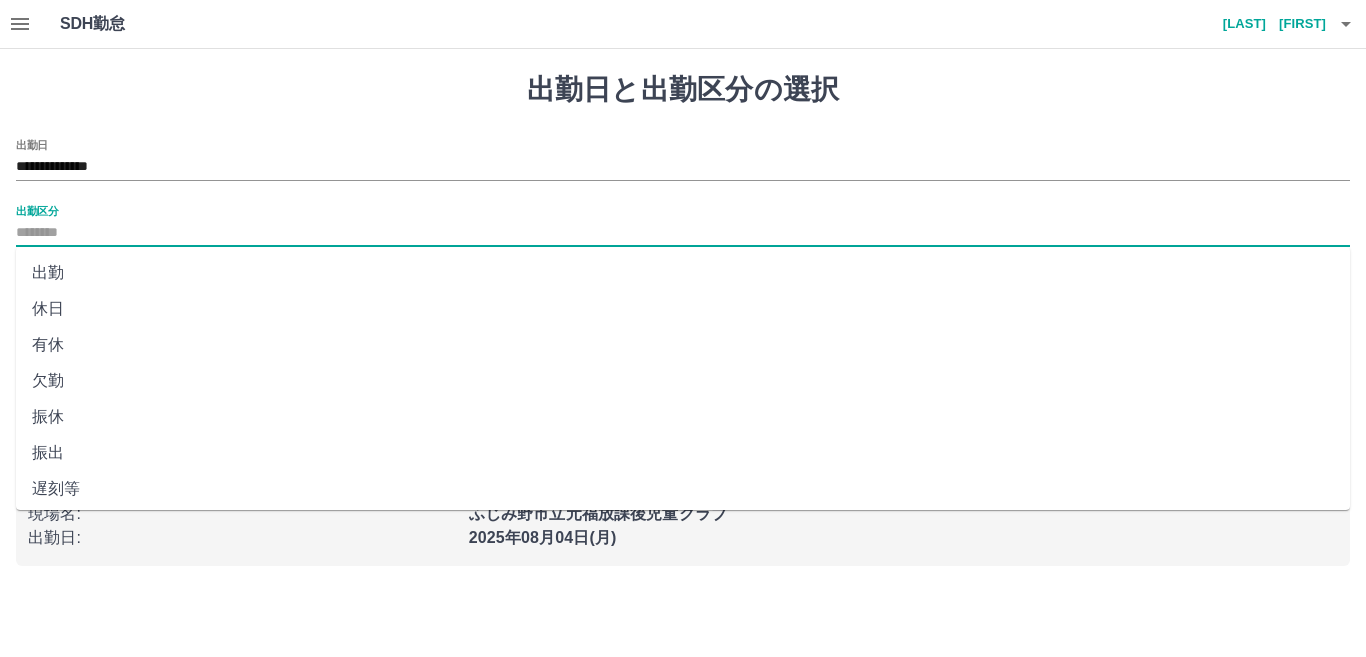 click on "出勤" at bounding box center [683, 273] 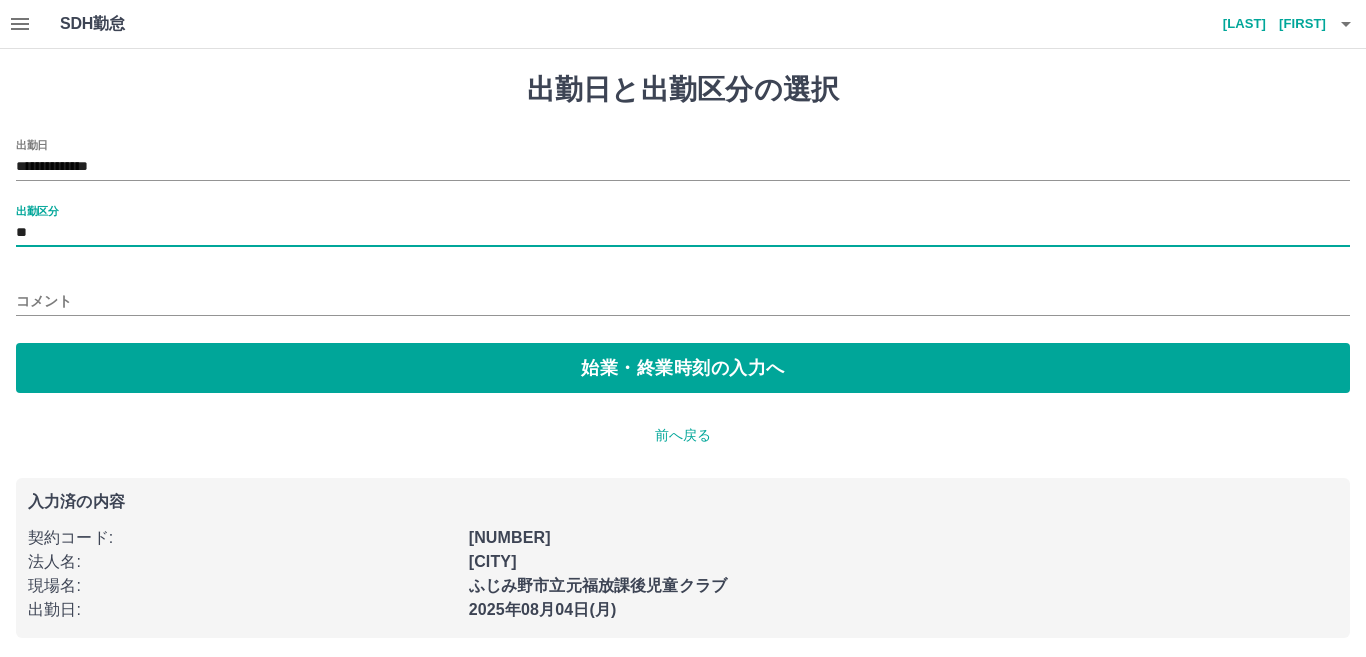 type on "**" 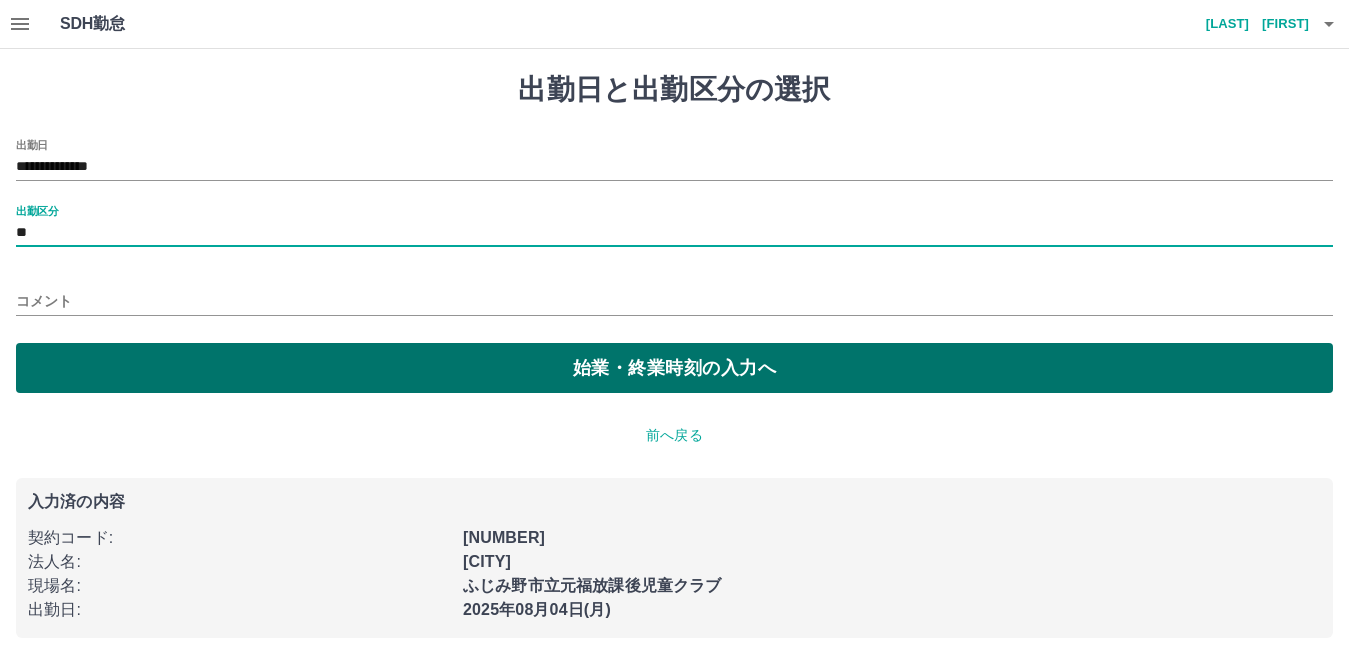 click on "始業・終業時刻の入力へ" at bounding box center (674, 368) 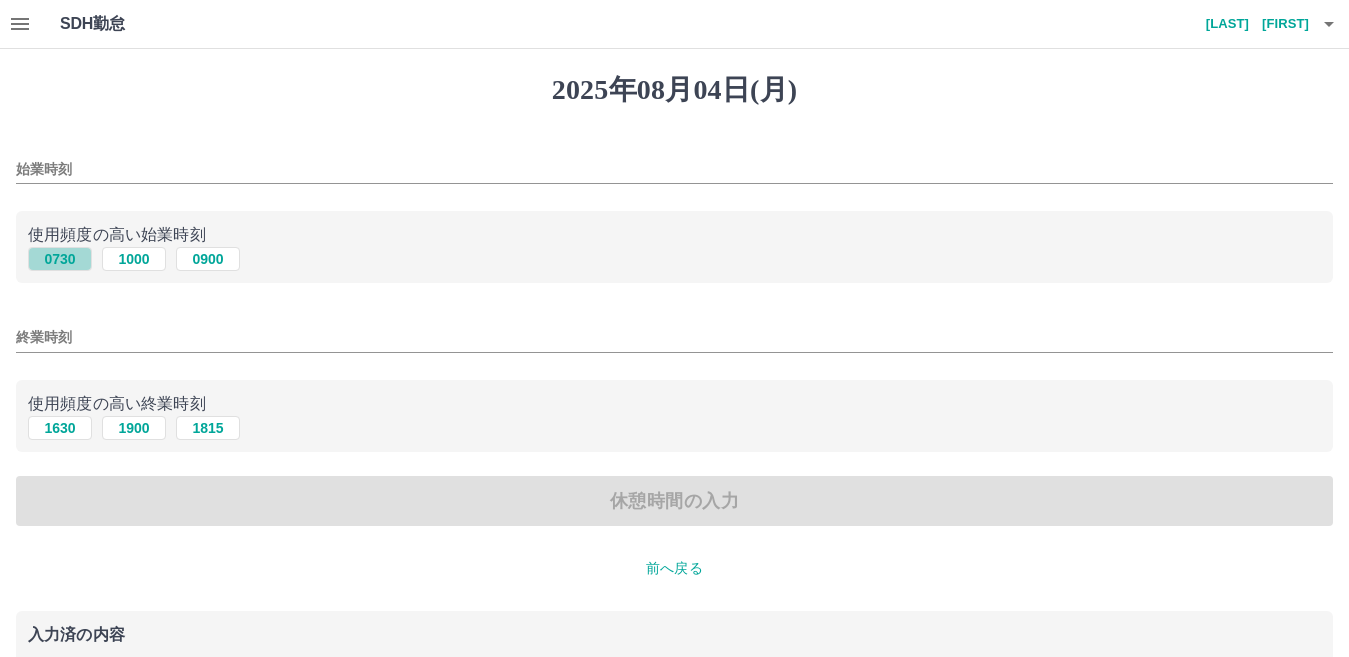 click on "0730" at bounding box center [60, 259] 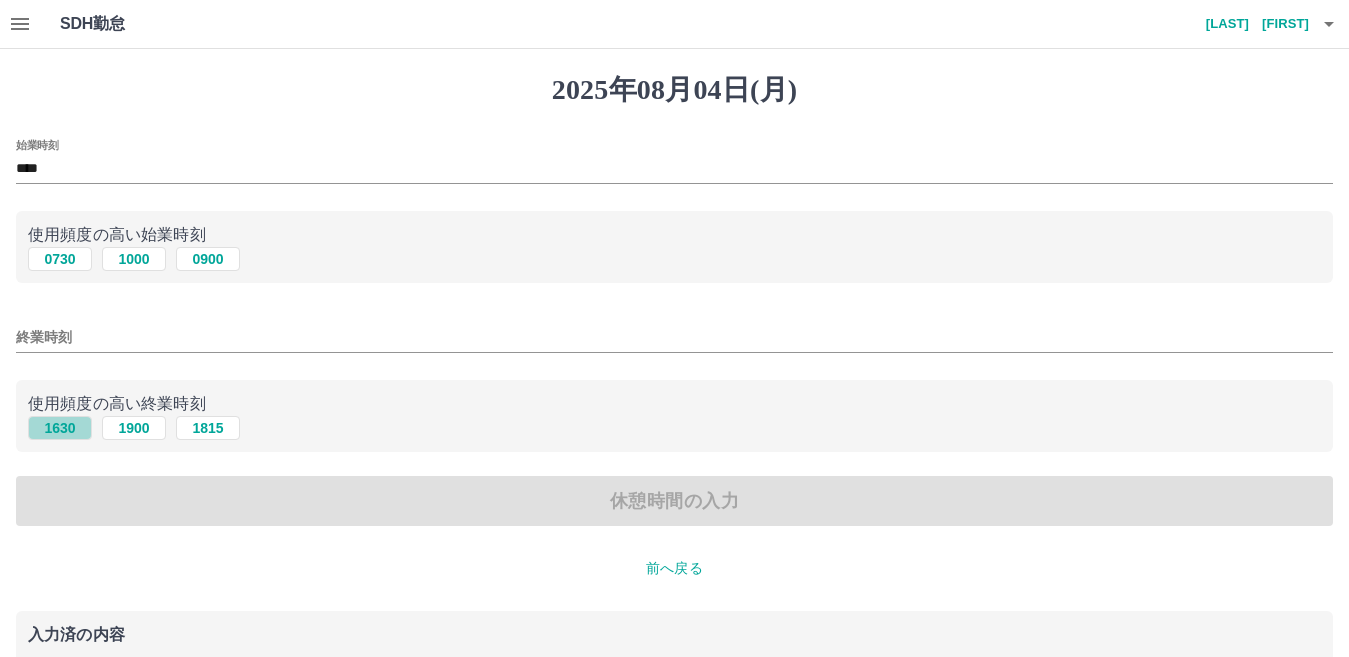click on "1630" at bounding box center (60, 428) 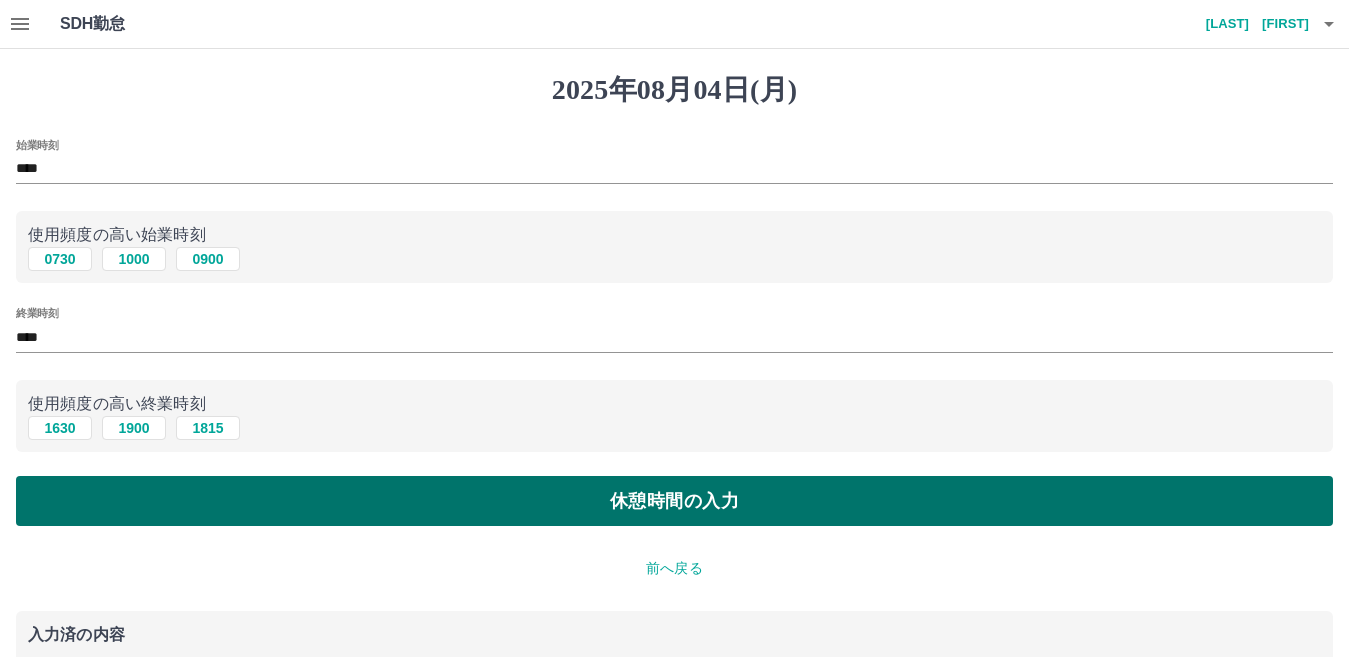click on "休憩時間の入力" at bounding box center [674, 501] 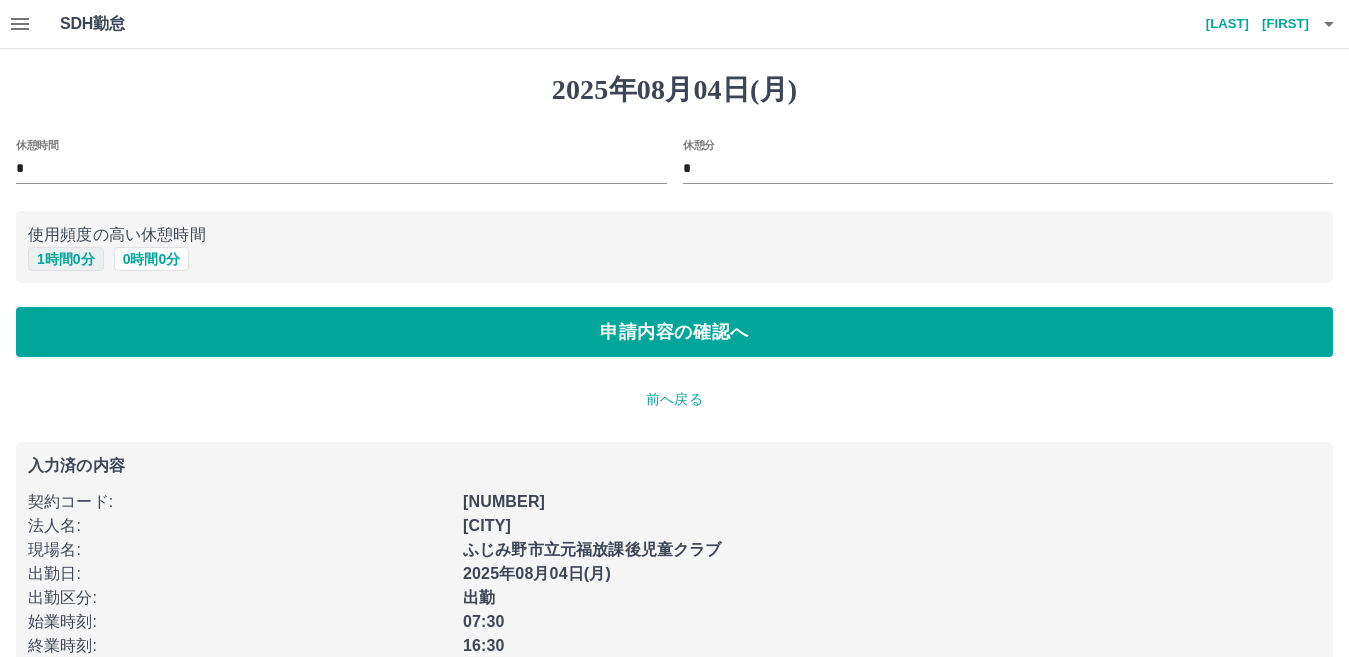 click on "1 時間 0 分" at bounding box center (66, 259) 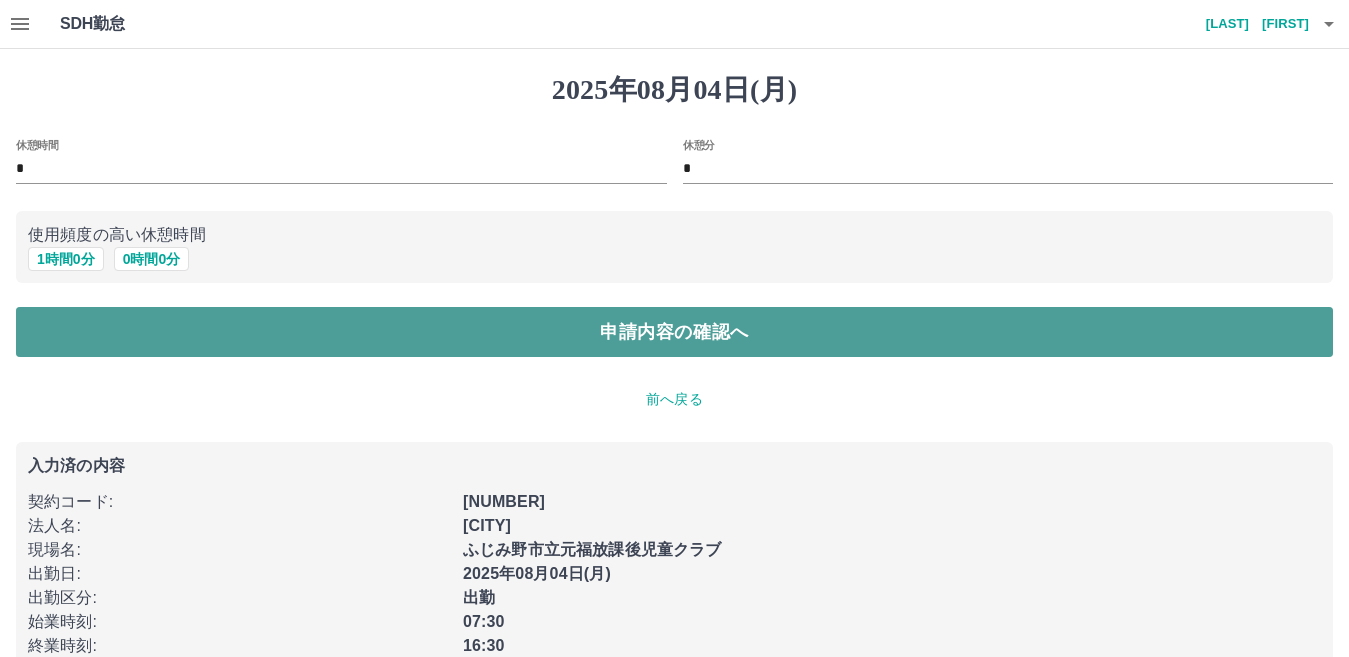 click on "申請内容の確認へ" at bounding box center [674, 332] 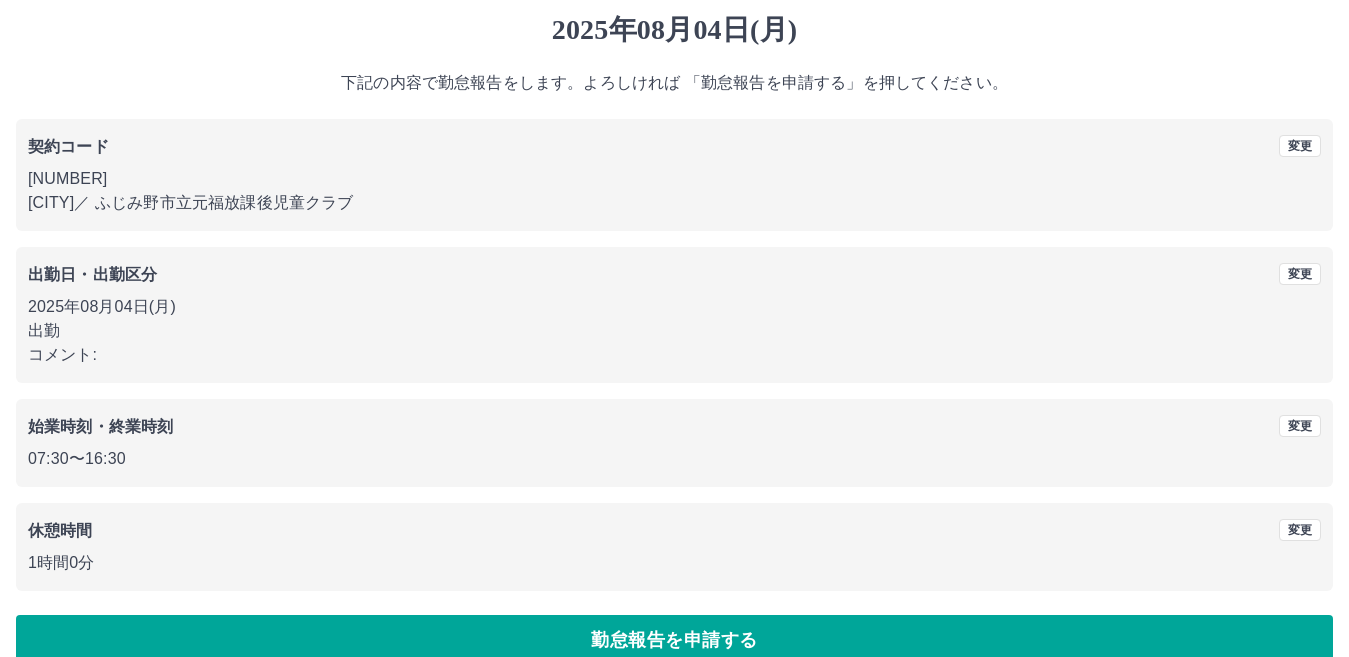 scroll, scrollTop: 92, scrollLeft: 0, axis: vertical 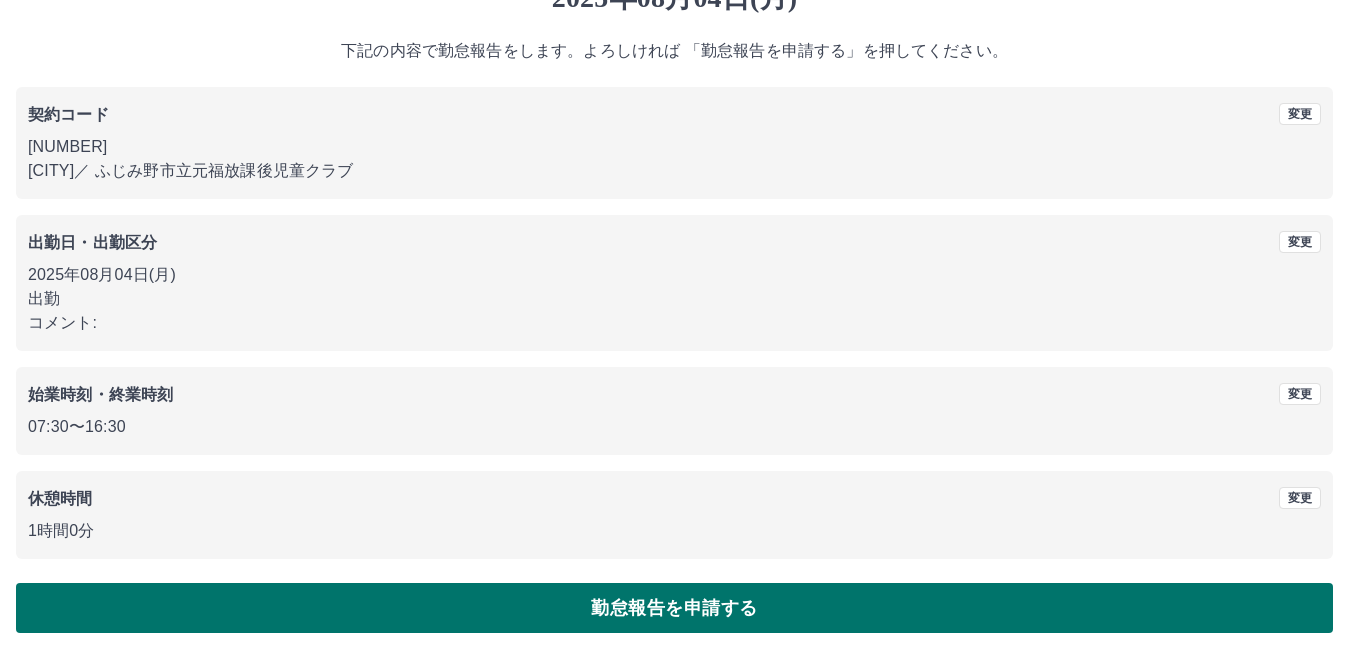 click on "勤怠報告を申請する" at bounding box center (674, 608) 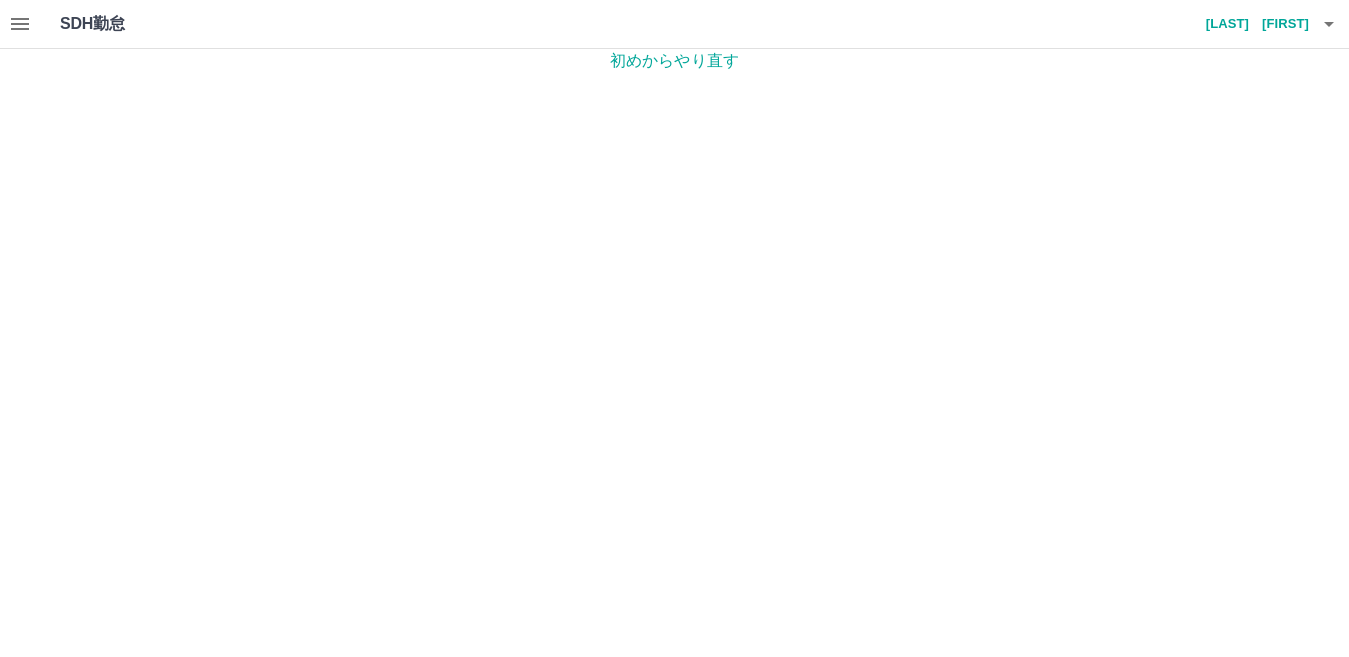 scroll, scrollTop: 0, scrollLeft: 0, axis: both 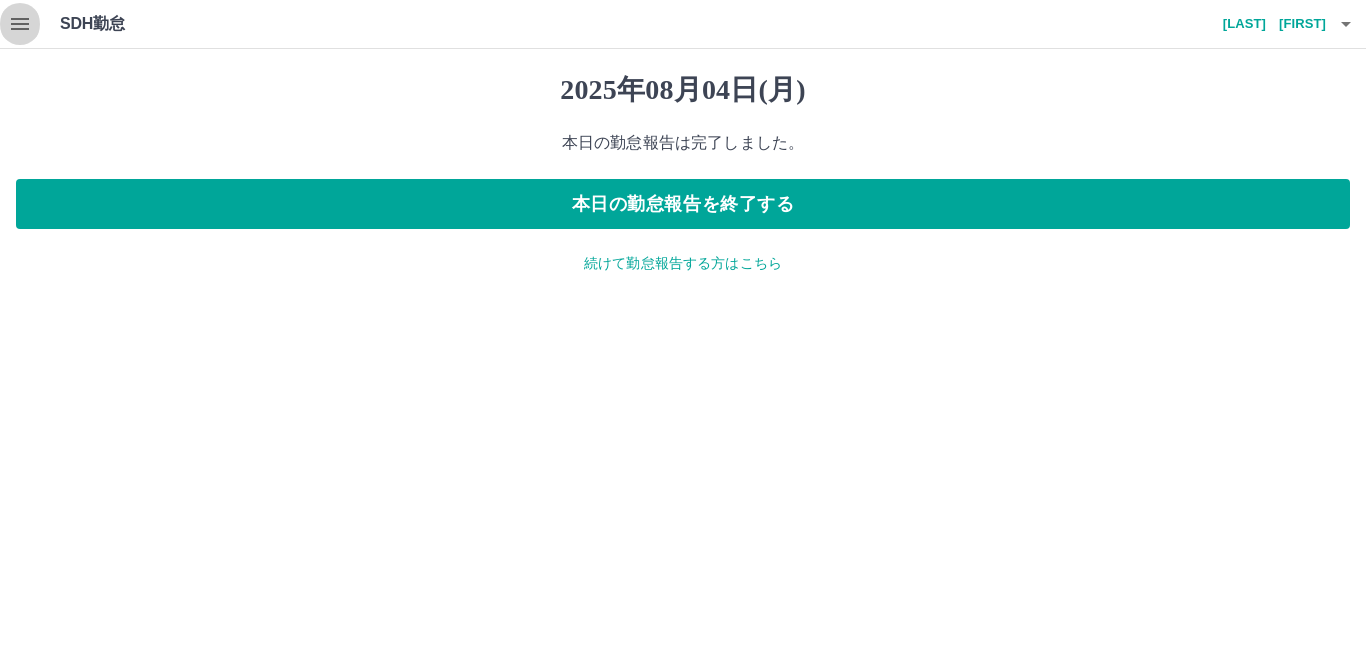 click 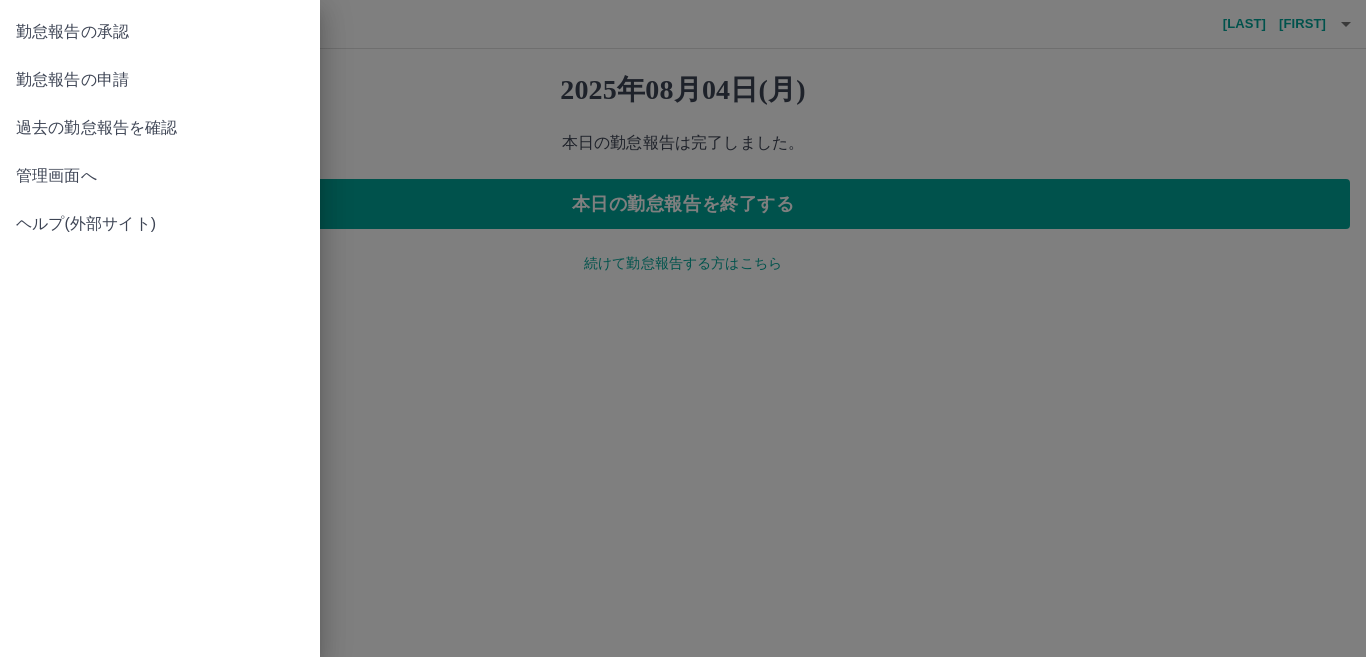 click on "勤怠報告の承認" at bounding box center [160, 32] 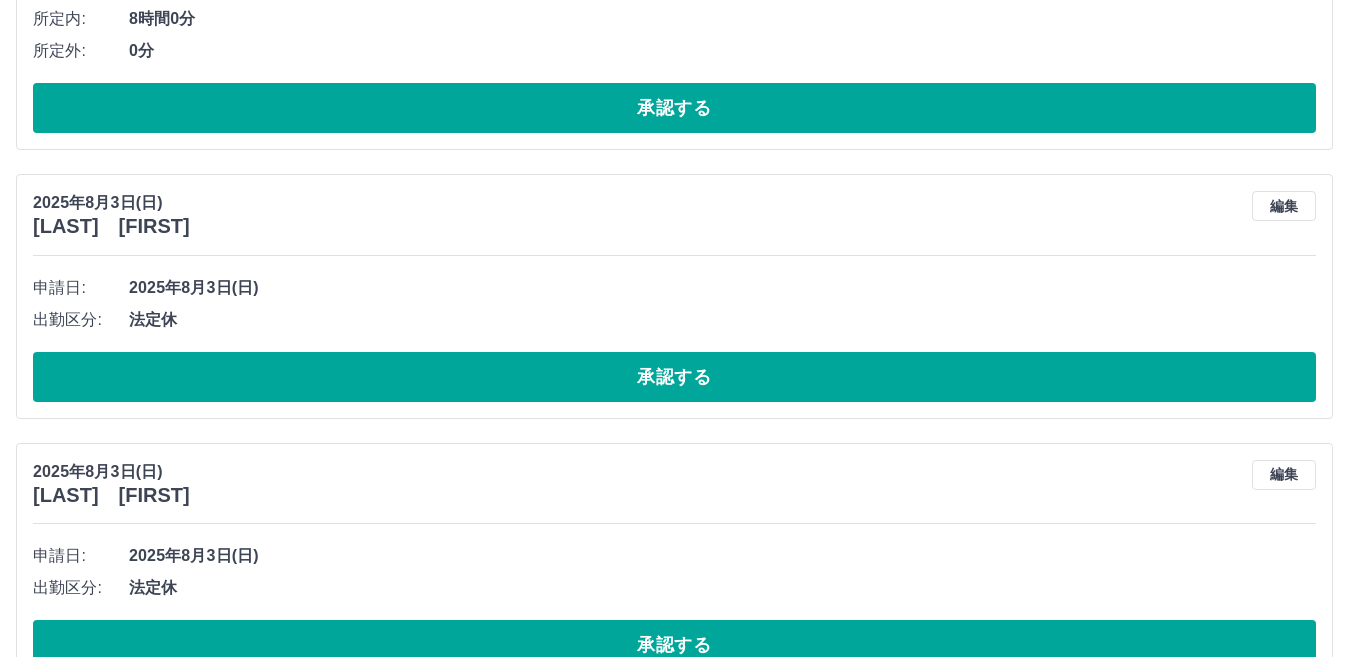 scroll, scrollTop: 1200, scrollLeft: 0, axis: vertical 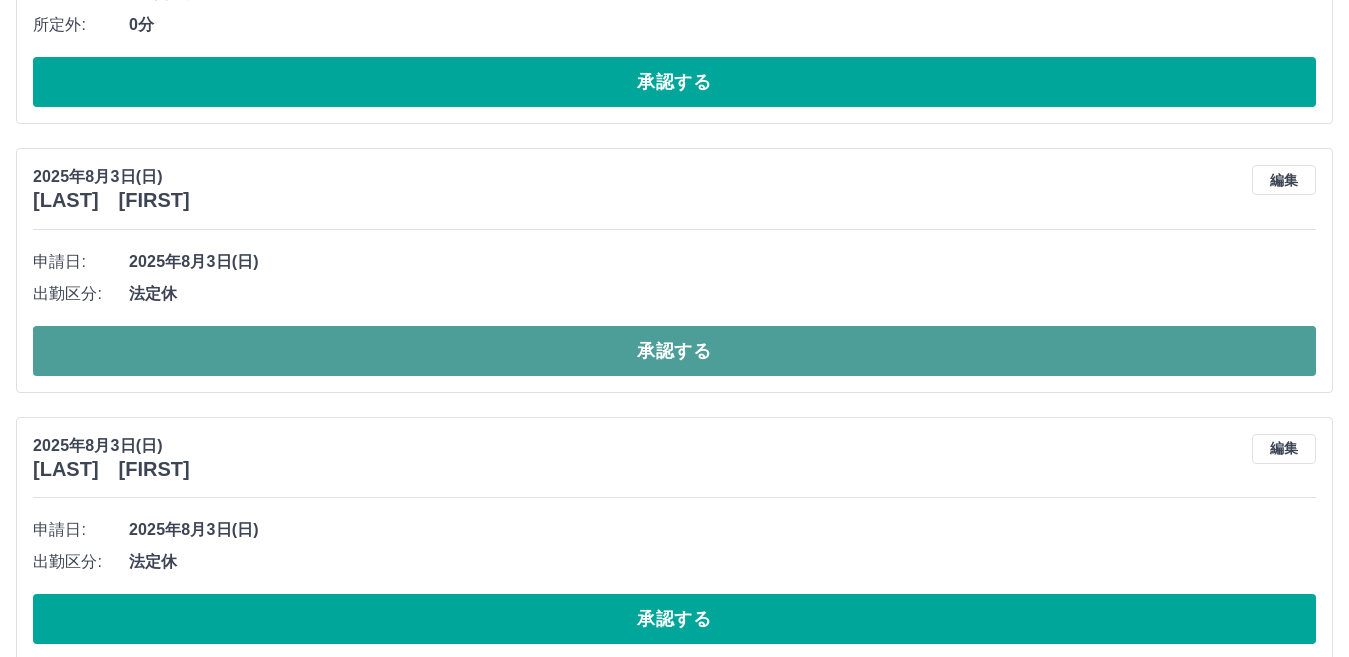 click on "承認する" at bounding box center [674, 351] 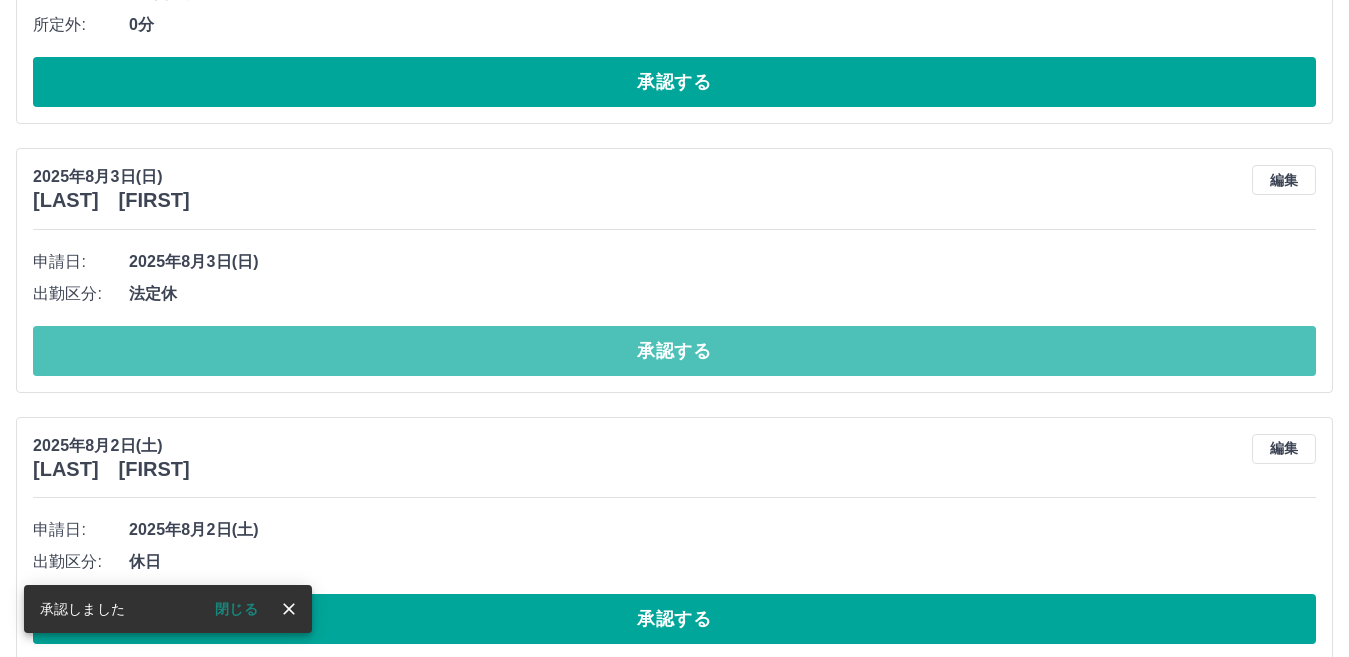 click on "承認する" at bounding box center [674, 351] 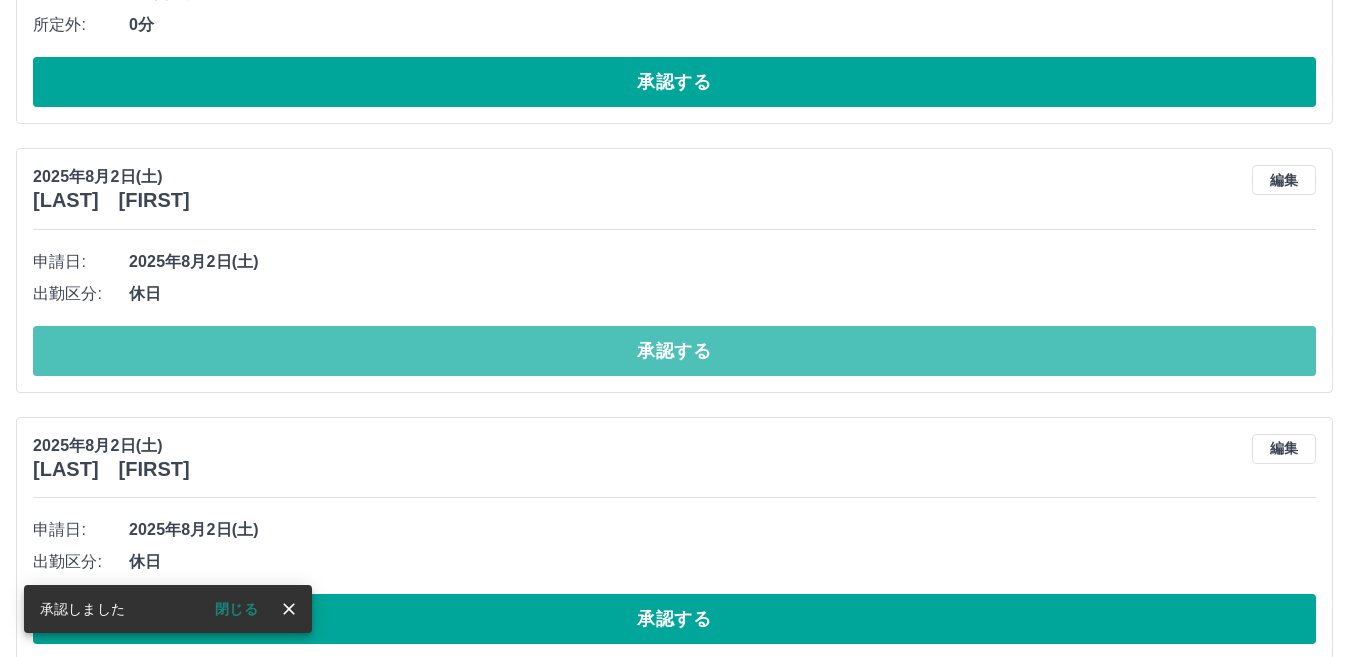 click on "承認する" at bounding box center [674, 351] 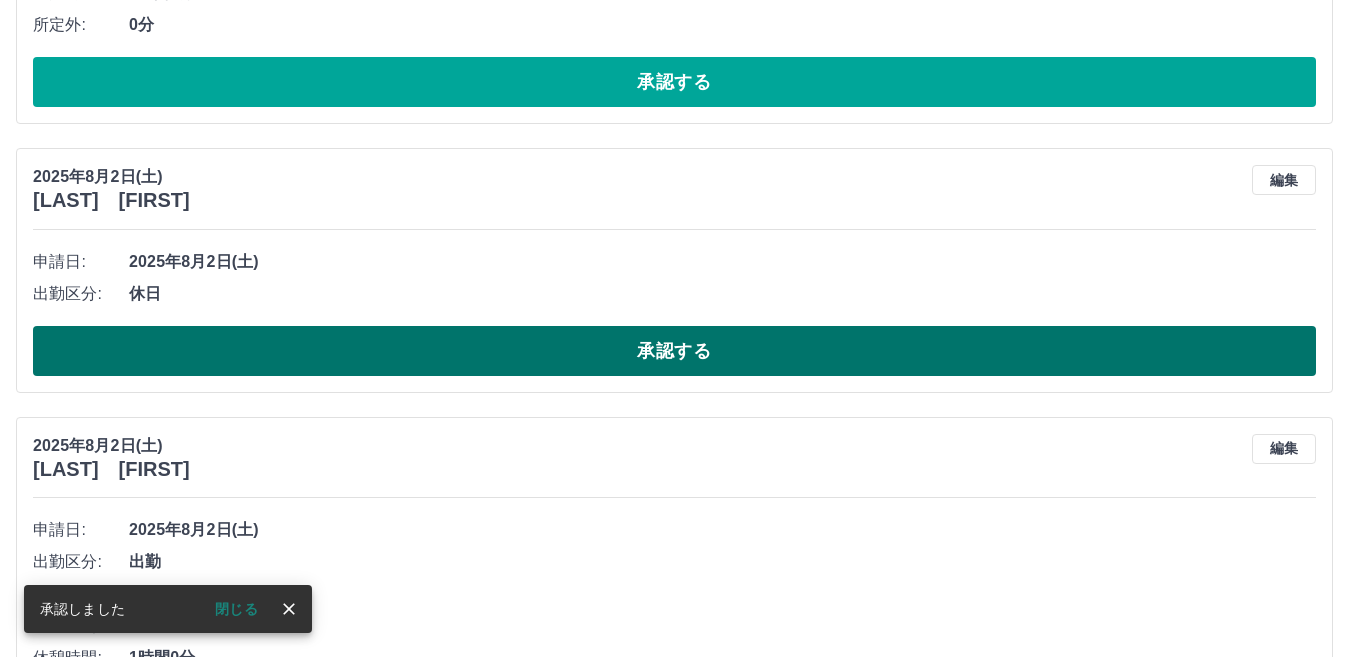 click on "承認する" at bounding box center (674, 351) 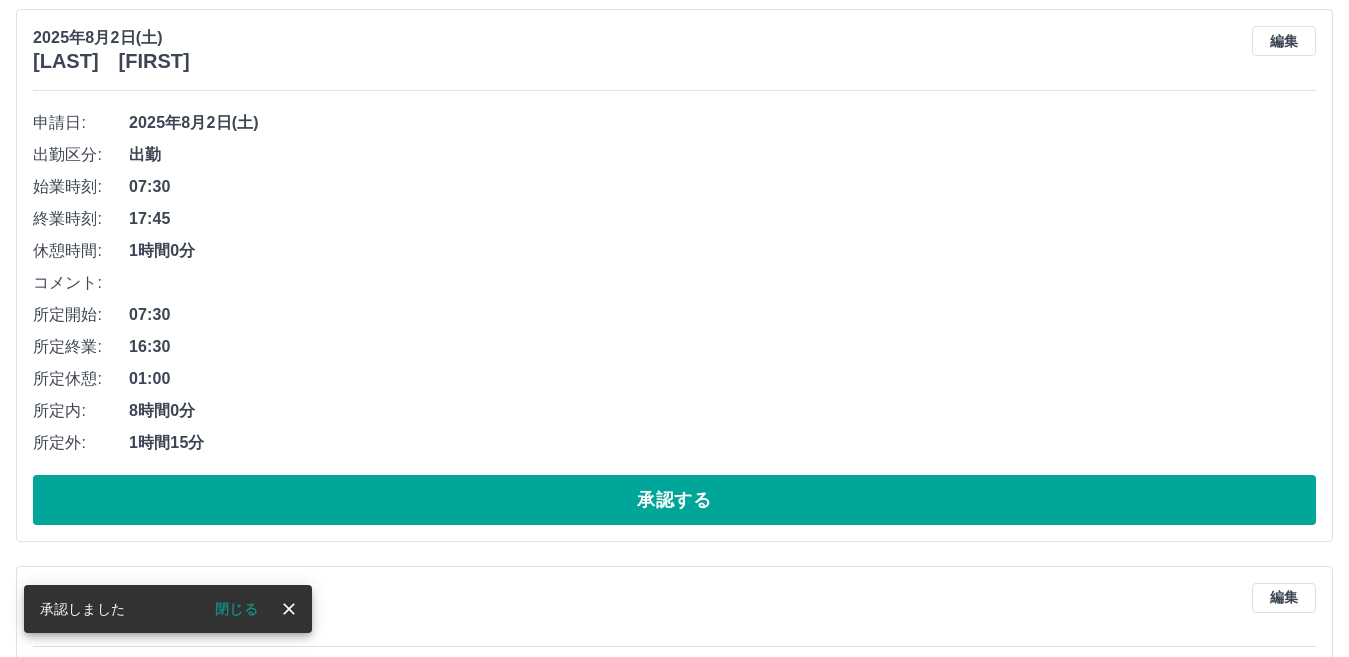 scroll, scrollTop: 1400, scrollLeft: 0, axis: vertical 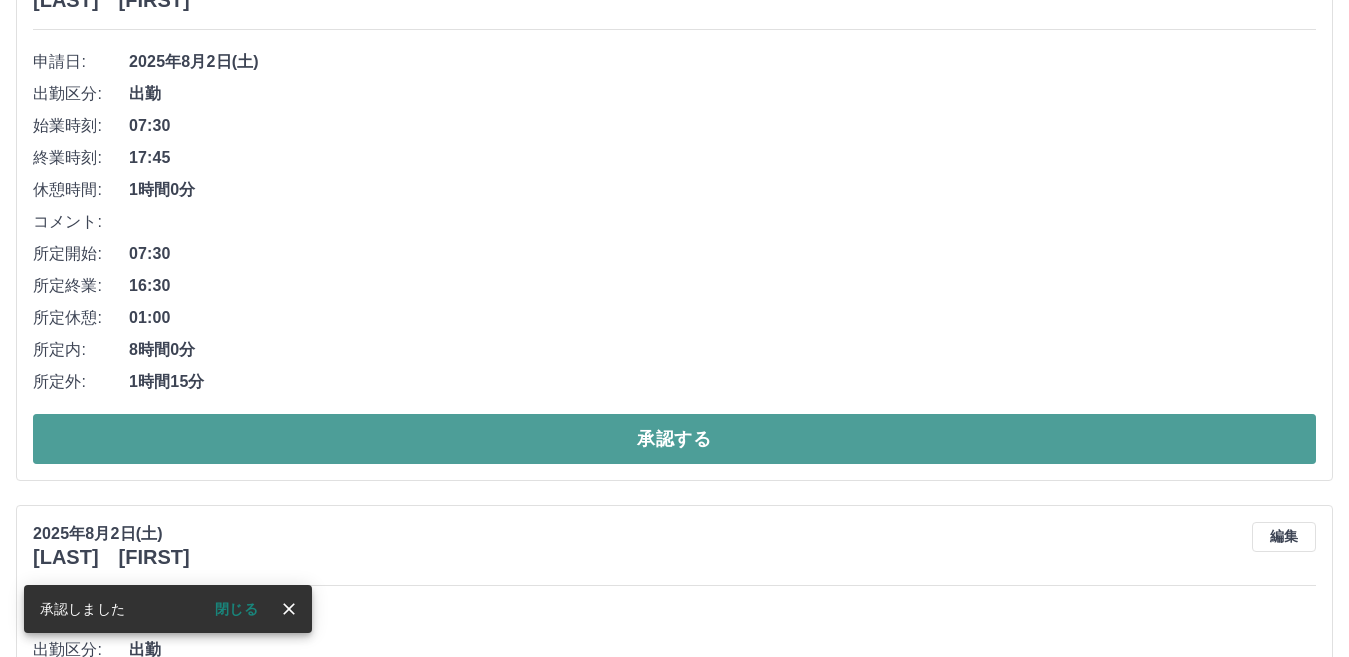 click on "承認する" at bounding box center [674, 439] 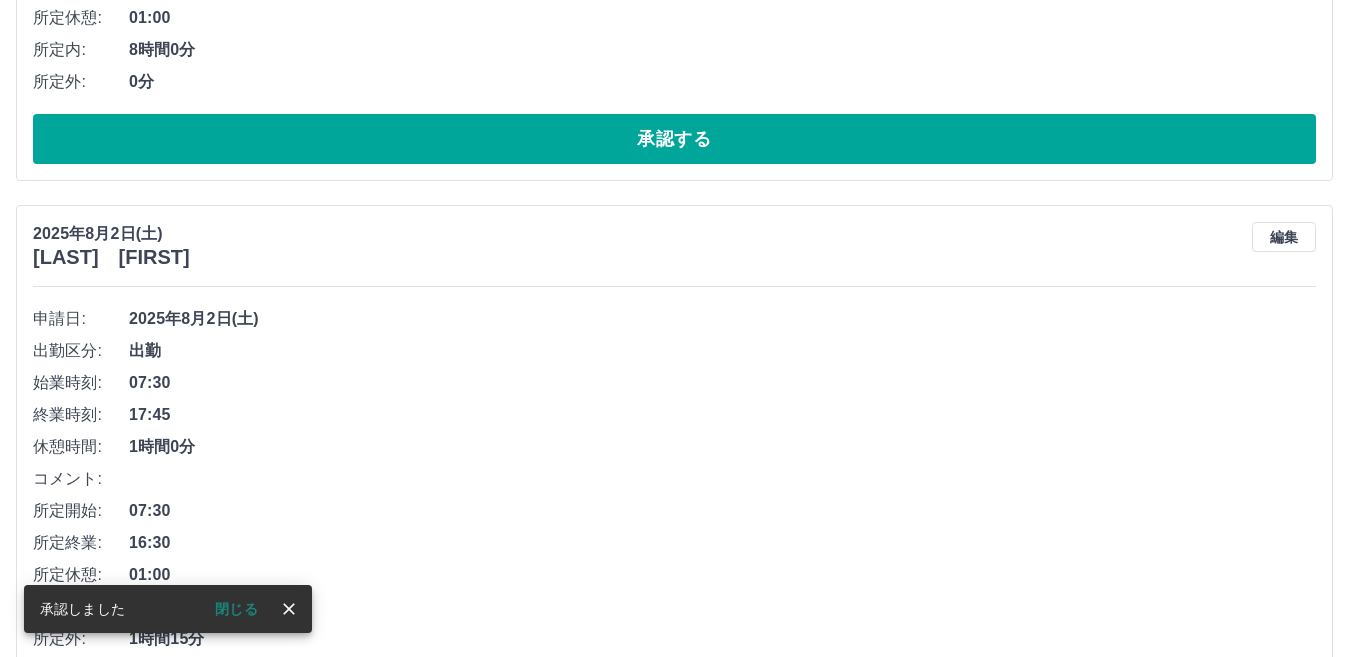scroll, scrollTop: 1243, scrollLeft: 0, axis: vertical 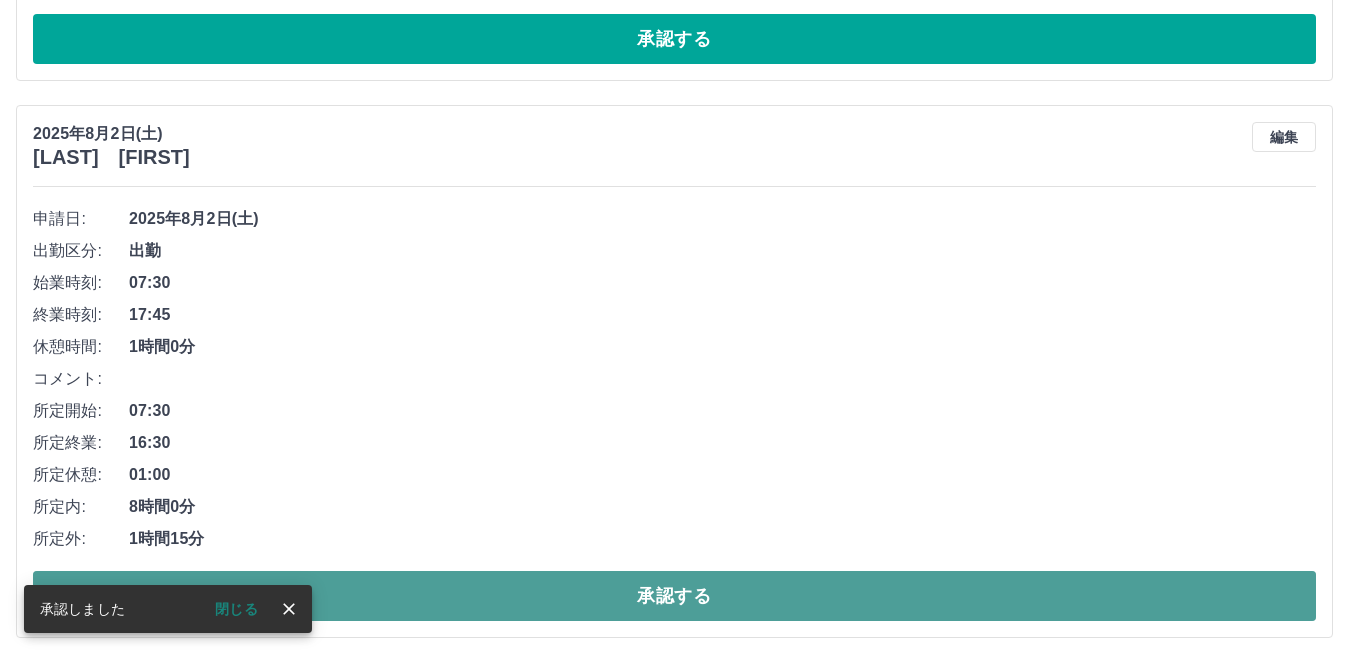 click on "承認する" at bounding box center [674, 596] 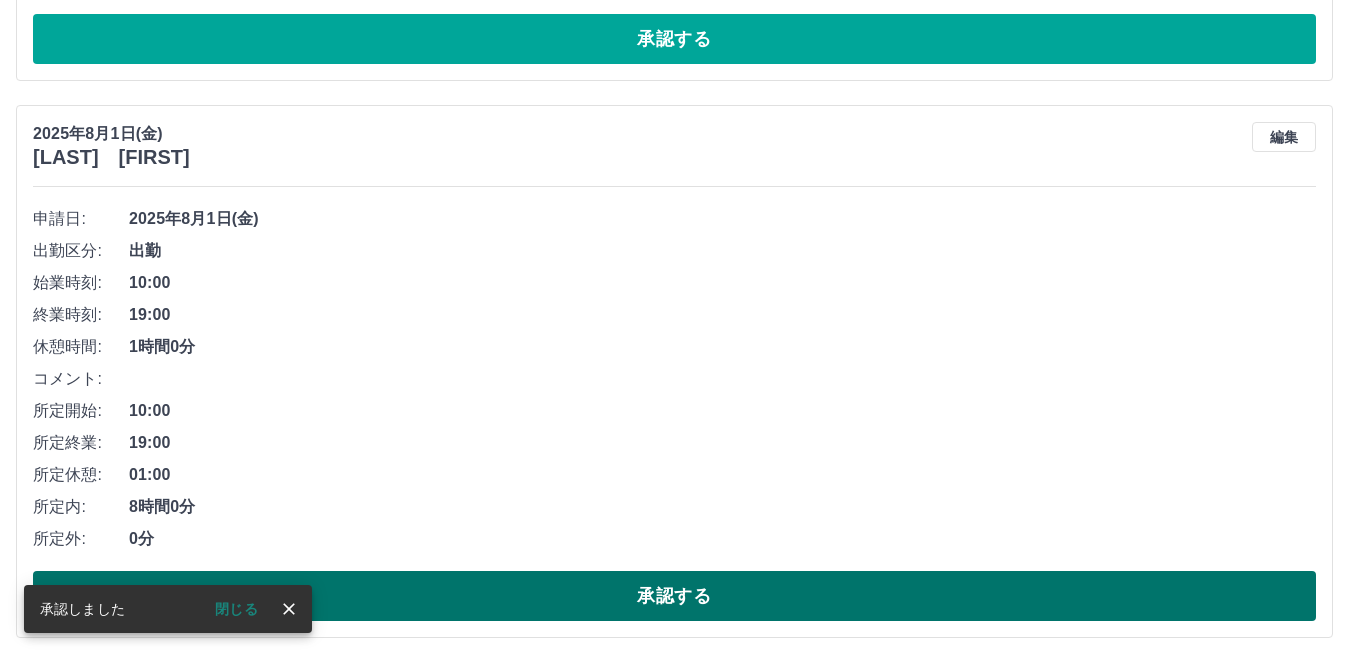 click on "承認する" at bounding box center [674, 596] 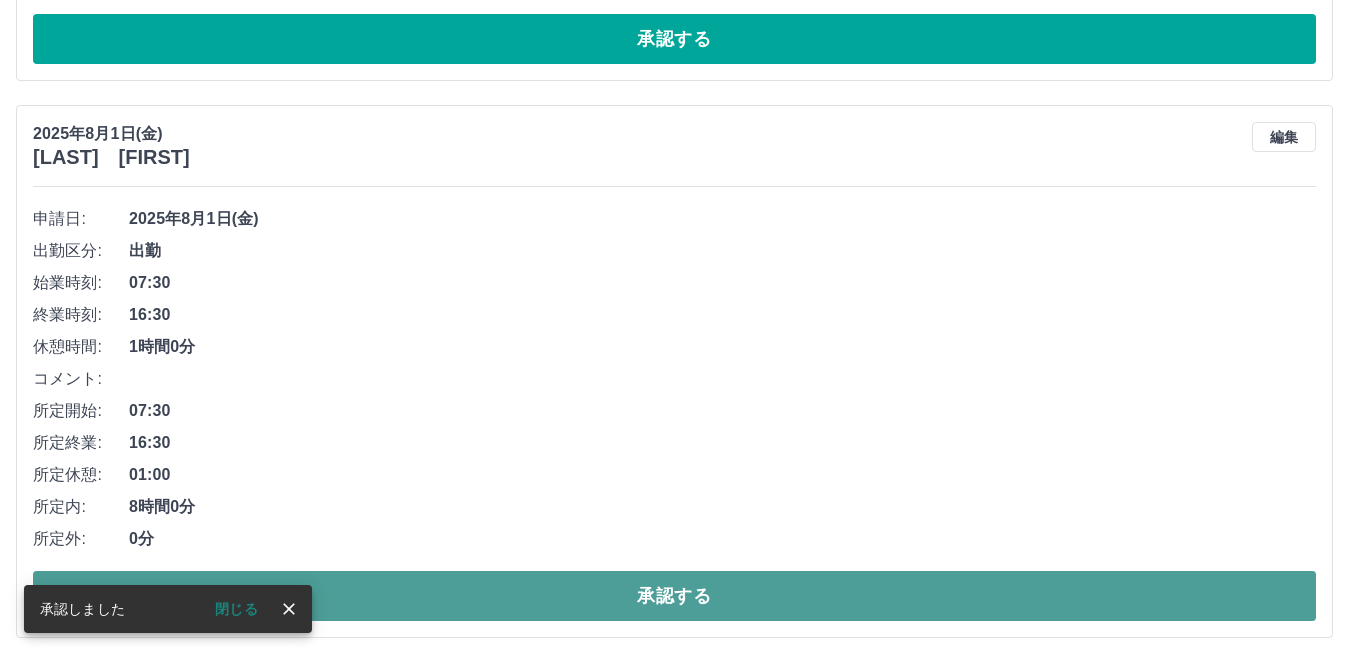 click on "承認する" at bounding box center (674, 596) 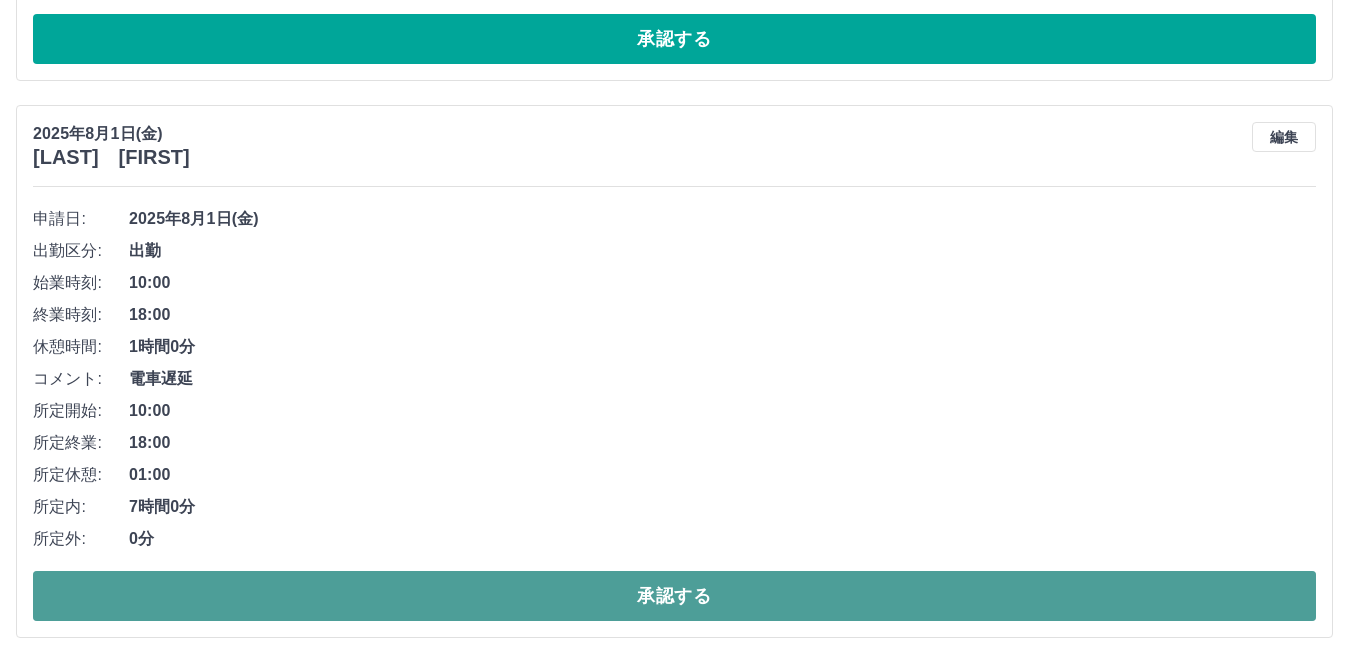 click on "承認する" at bounding box center (674, 596) 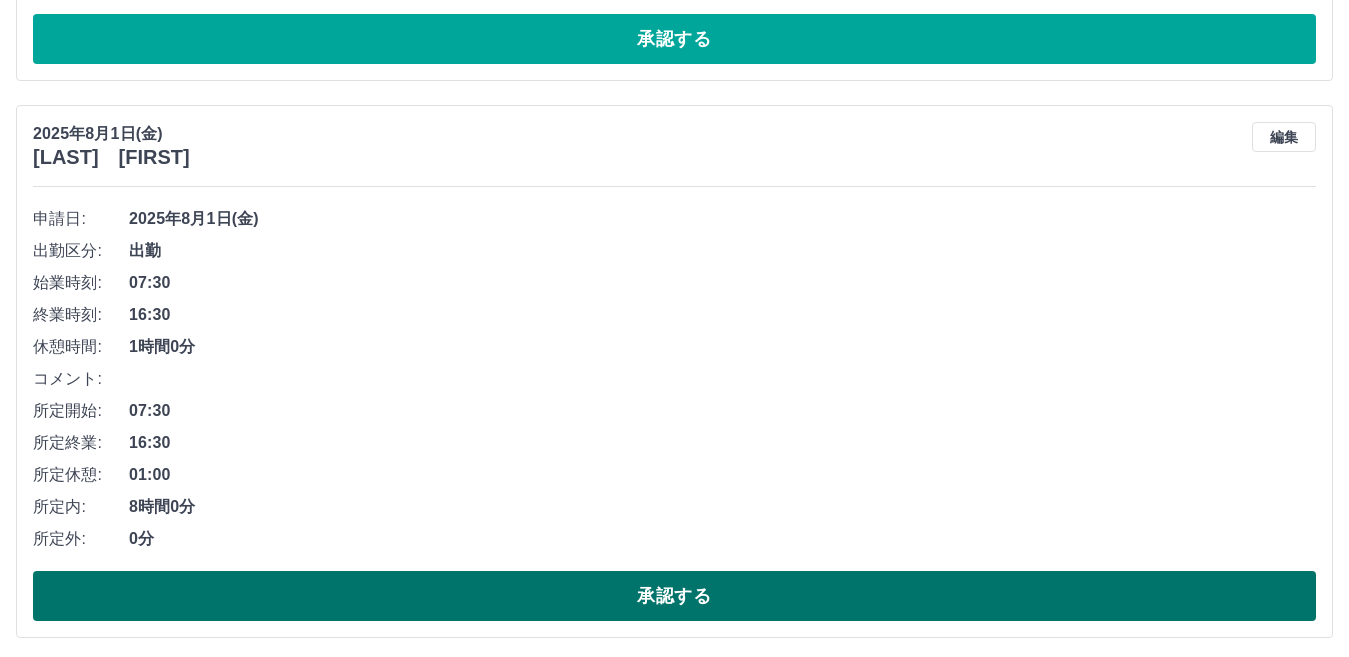 click on "承認する" at bounding box center [674, 596] 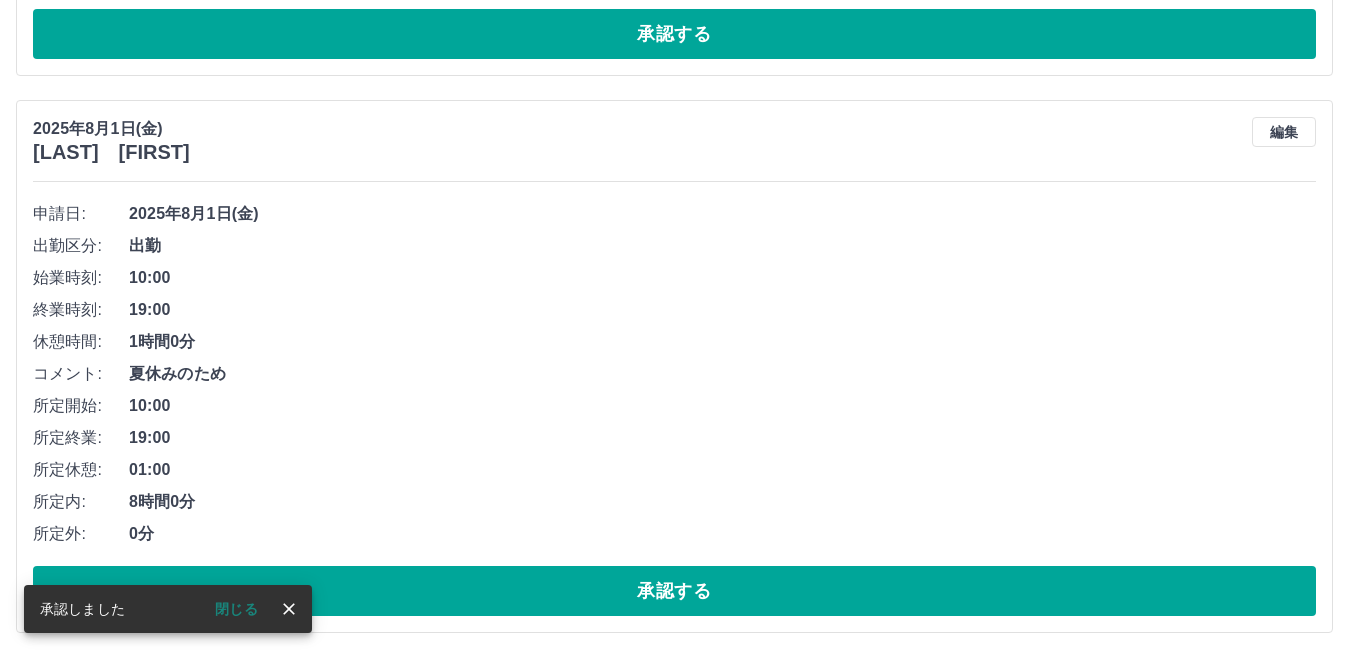 scroll, scrollTop: 1250, scrollLeft: 0, axis: vertical 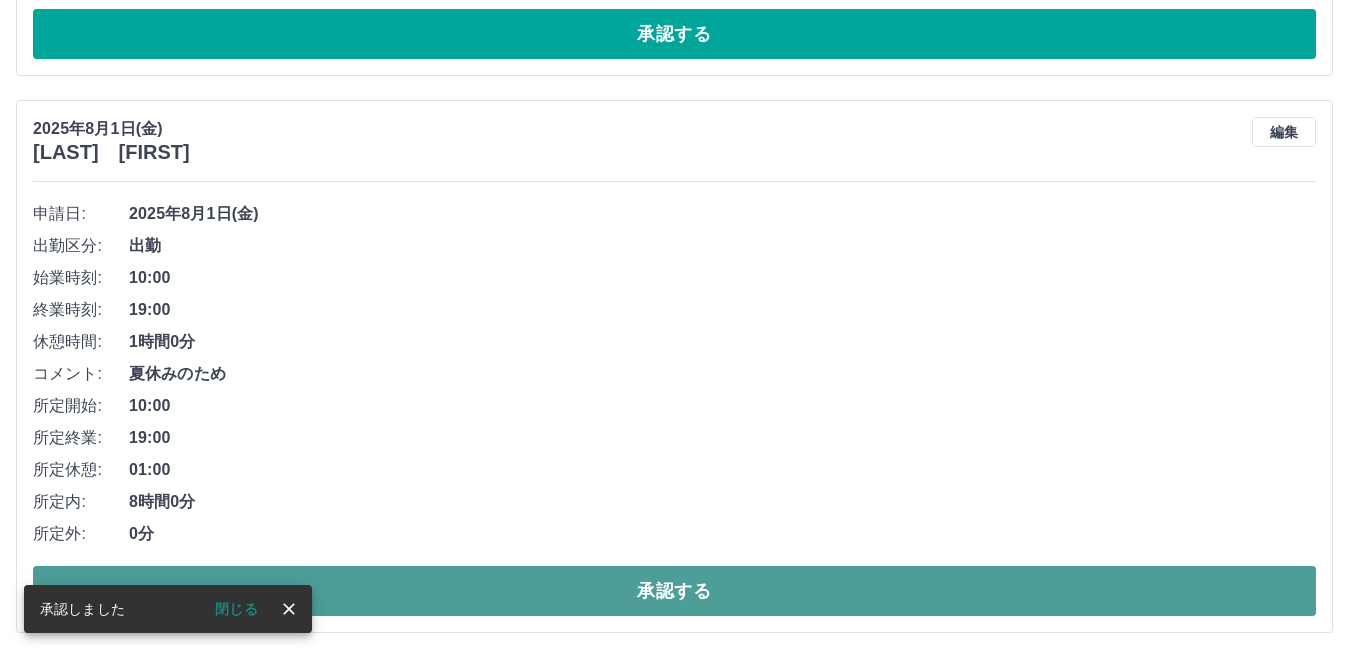 click on "承認する" at bounding box center [674, 591] 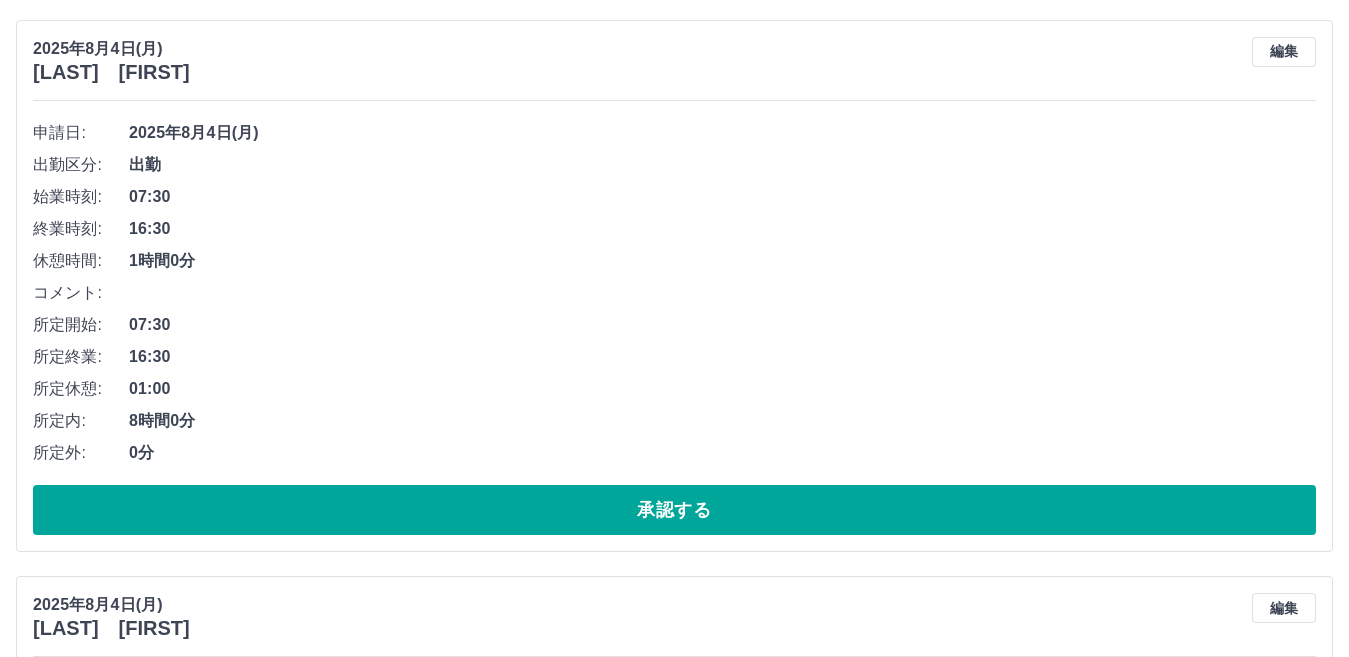 scroll, scrollTop: 0, scrollLeft: 0, axis: both 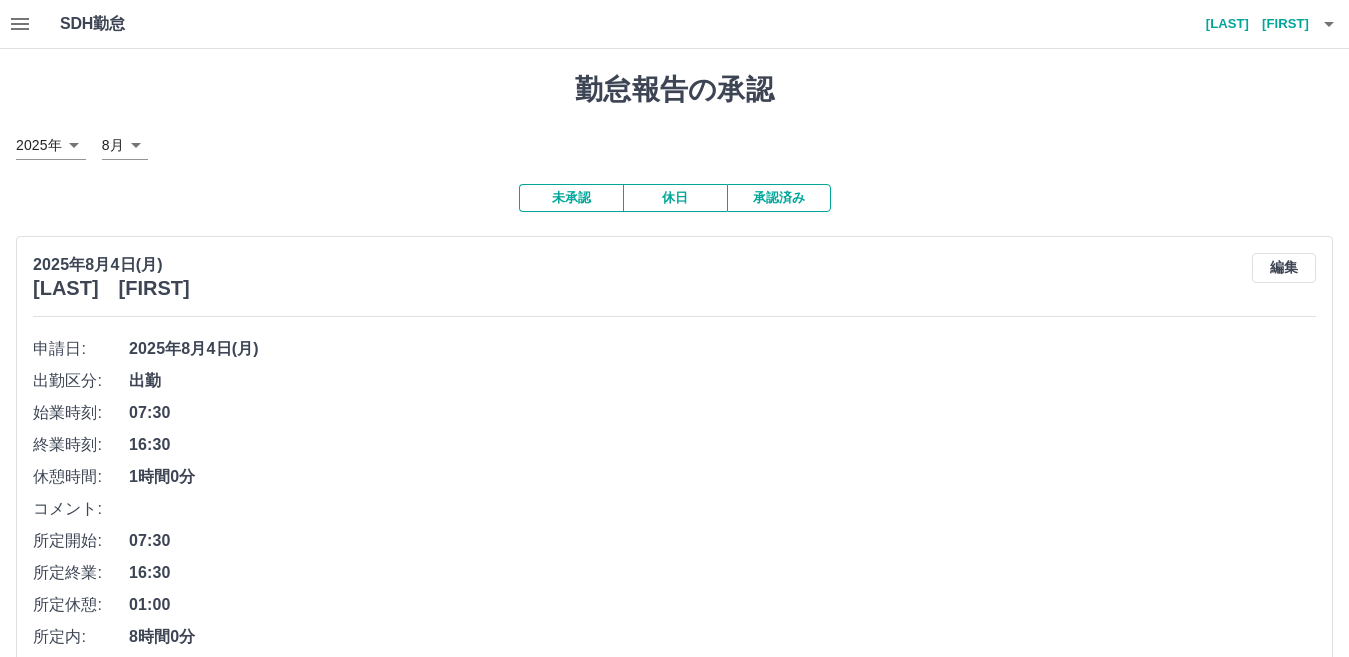 click on "承認済み" at bounding box center [779, 198] 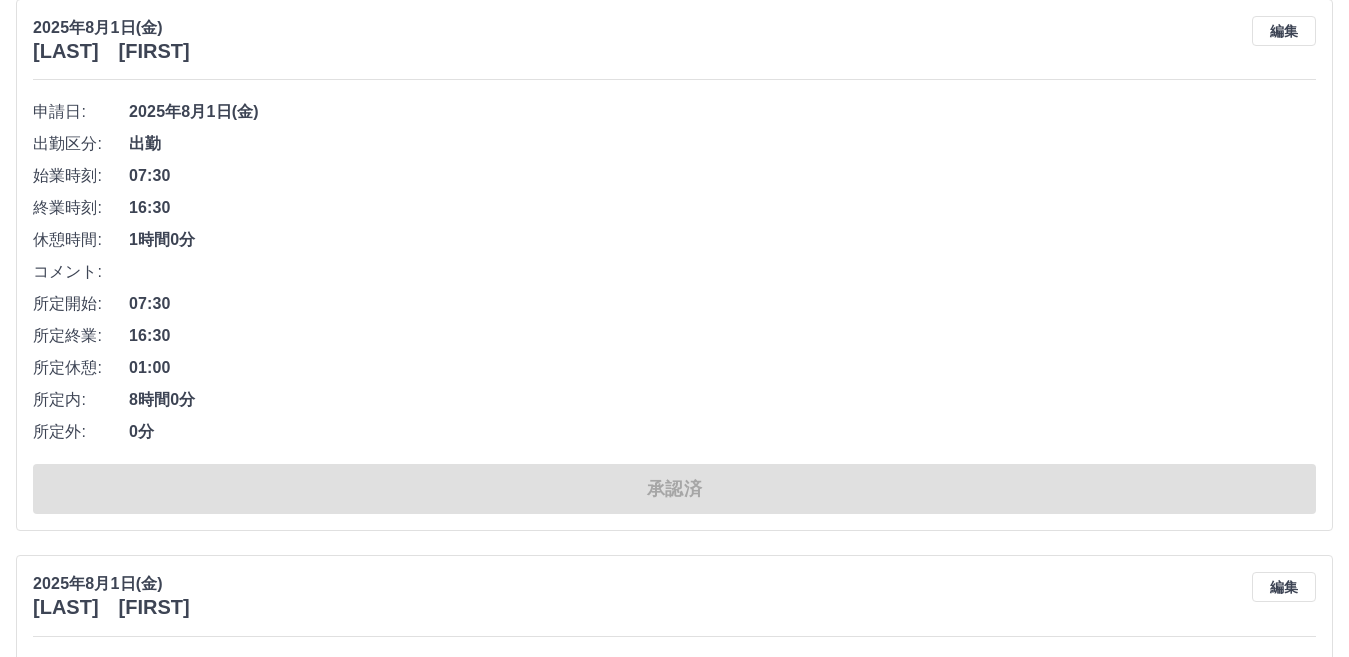 scroll, scrollTop: 4373, scrollLeft: 0, axis: vertical 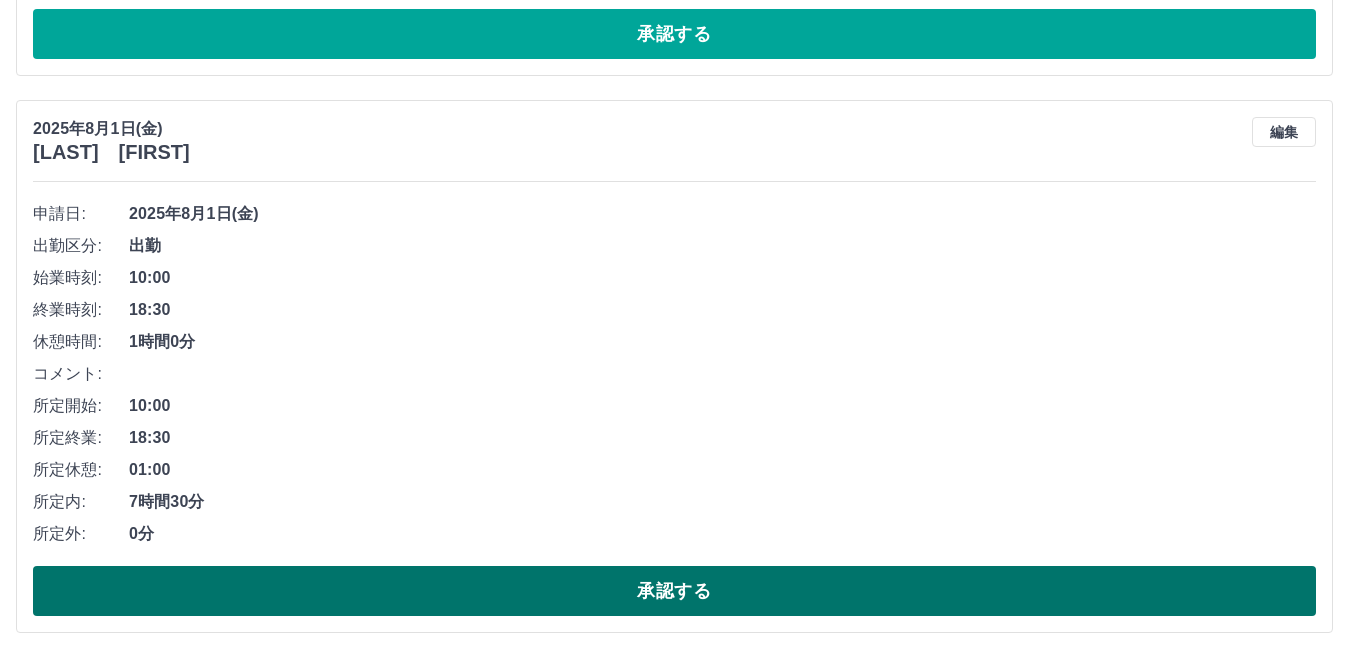 click on "承認する" at bounding box center (674, 591) 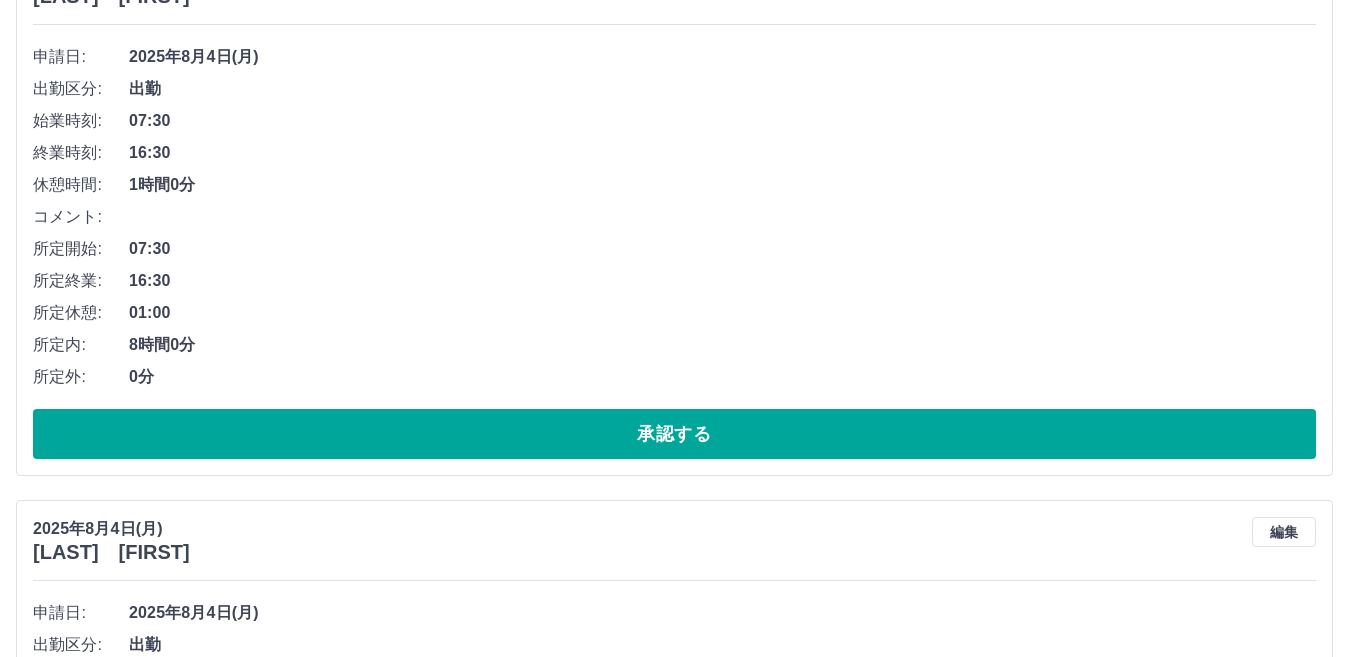 scroll, scrollTop: 0, scrollLeft: 0, axis: both 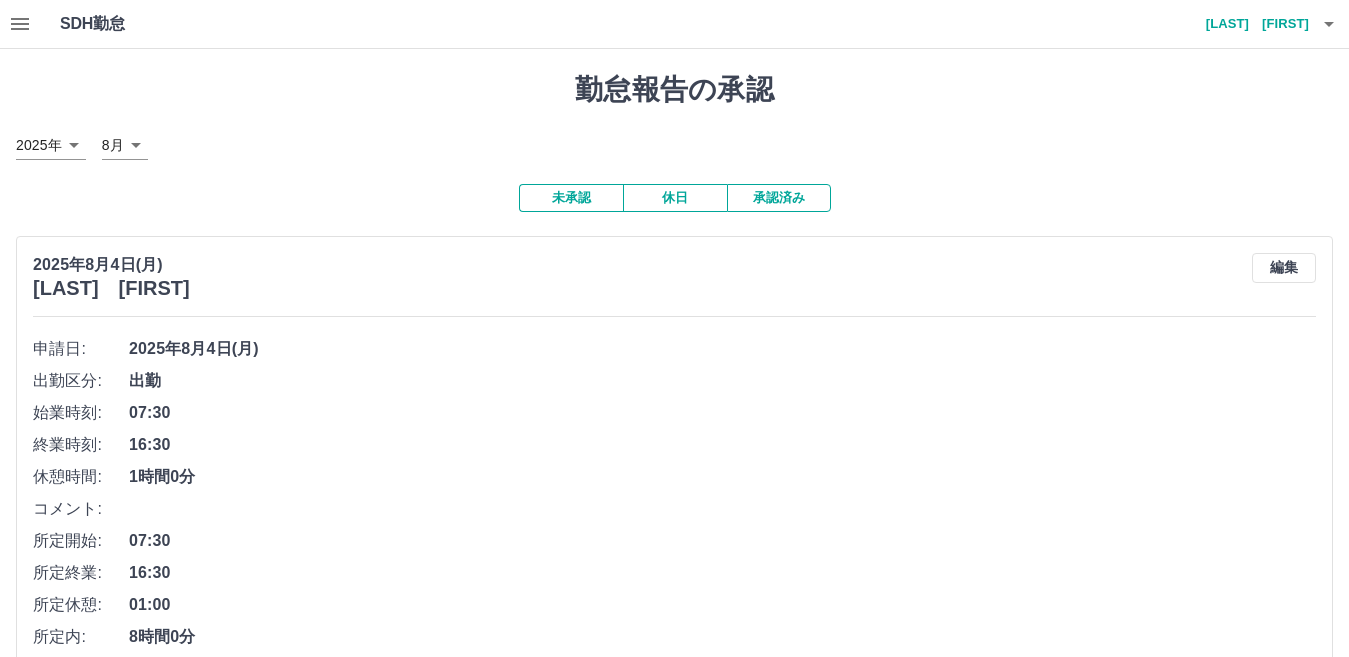 click on "承認済み" at bounding box center (779, 198) 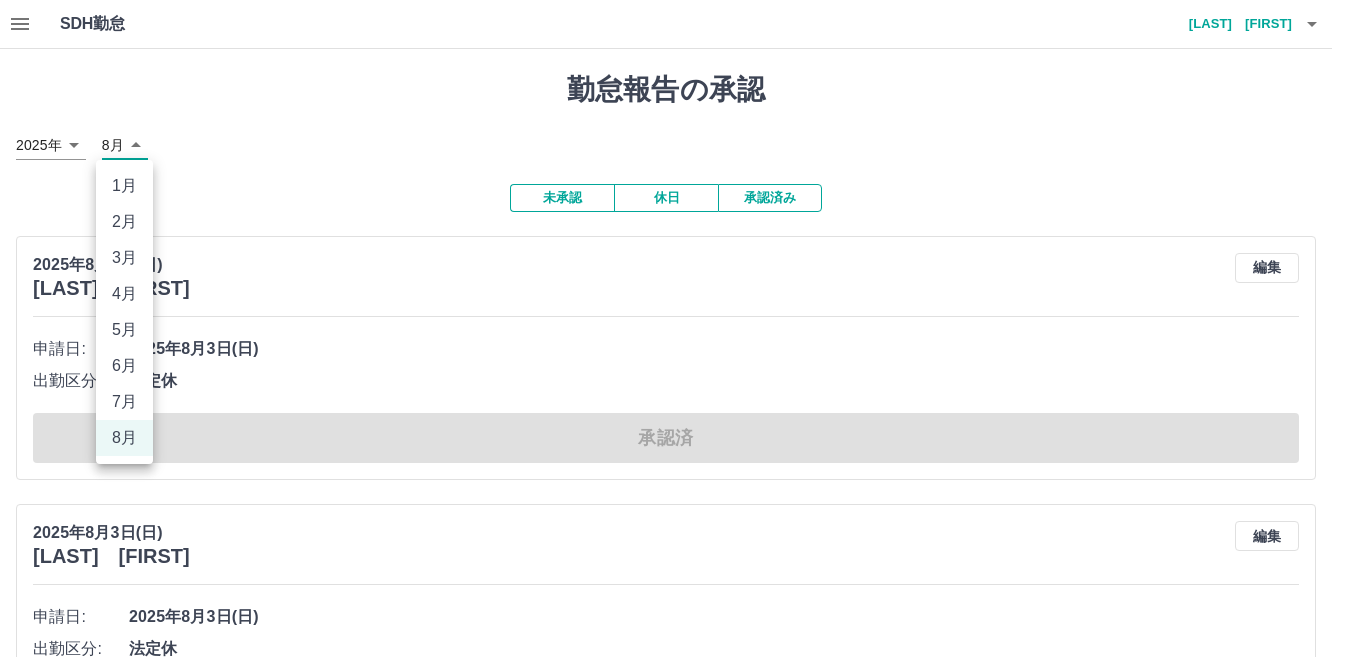 click on "SDH勤怠 [LAST]　[FIRST] 勤怠報告の承認 [YEAR]年 **** 8月 * 未承認 休日 承認済み [YEAR]年8月3日(日) [LAST]　[FIRST] 編集 申請日: [YEAR]年8月3日(日) 出勤区分: 法定休 承認済 [YEAR]年8月3日(日) [LAST]　[FIRST] 編集 申請日: [YEAR]年8月3日(日) 出勤区分: 法定休 承認済 [YEAR]年8月2日(土) [LAST]　[FIRST] 編集 申請日: [YEAR]年8月2日(土) 出勤区分: 休日 承認済 [YEAR]年8月2日(土) [LAST]　[FIRST] 編集 申請日: [YEAR]年8月2日(土) 出勤区分: 休日 承認済 [YEAR]年8月2日(土) [LAST]　[FIRST] 編集 申請日: [YEAR]年8月2日(土) 出勤区分: 出勤 始業時刻: 07:30 終業時刻: 17:45 休憩時間: 1時間0分 コメント: 所定開始: 07:30 所定終業: 16:30 所定休憩: 01:00 所定内: 8時間0分 所定外: 1時間15分 承認済 [YEAR]年8月2日(土) [LAST]　[FIRST] 編集 申請日: [YEAR]年8月2日(土) 出勤区分:" at bounding box center (674, 3292) 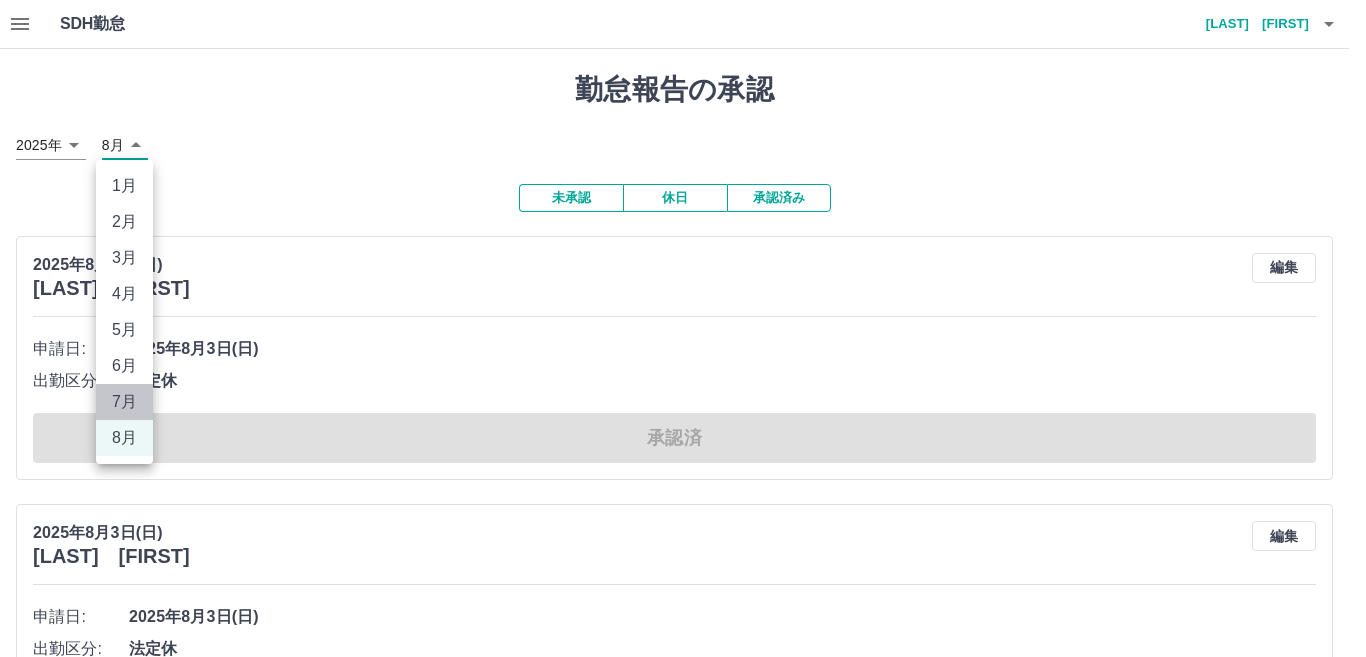 click on "7月" at bounding box center (124, 402) 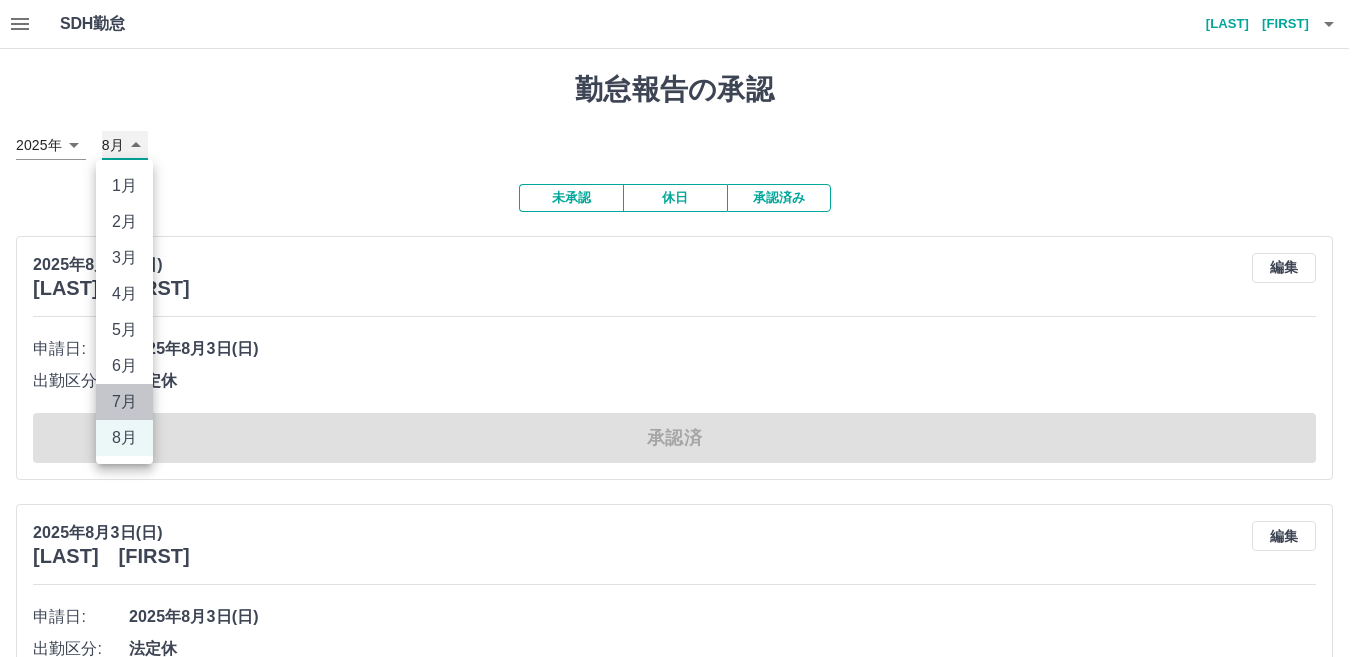 type on "*" 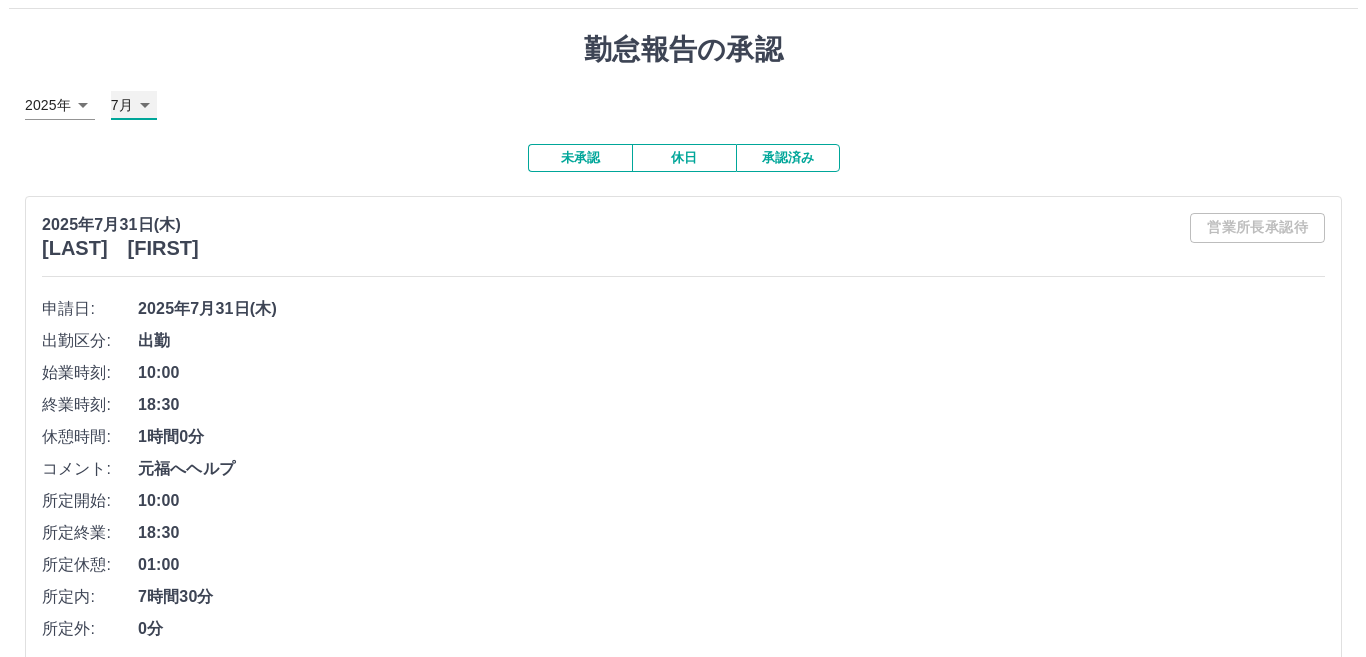 scroll, scrollTop: 0, scrollLeft: 0, axis: both 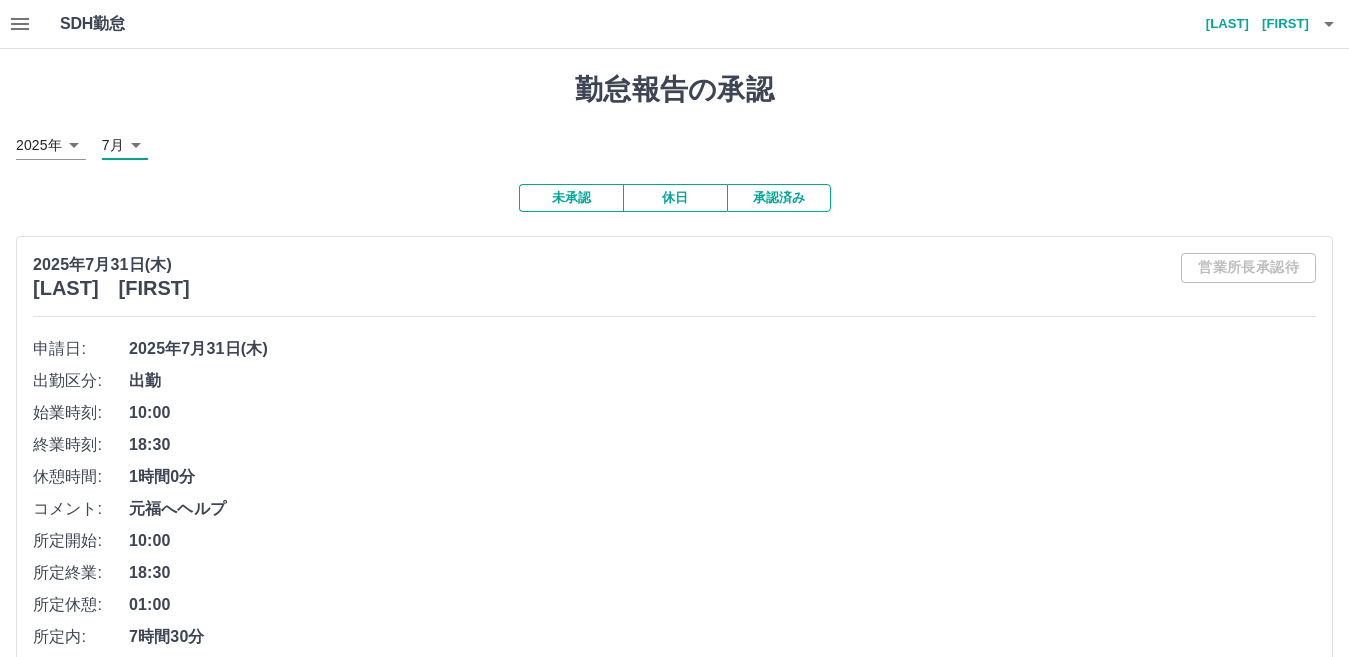 click 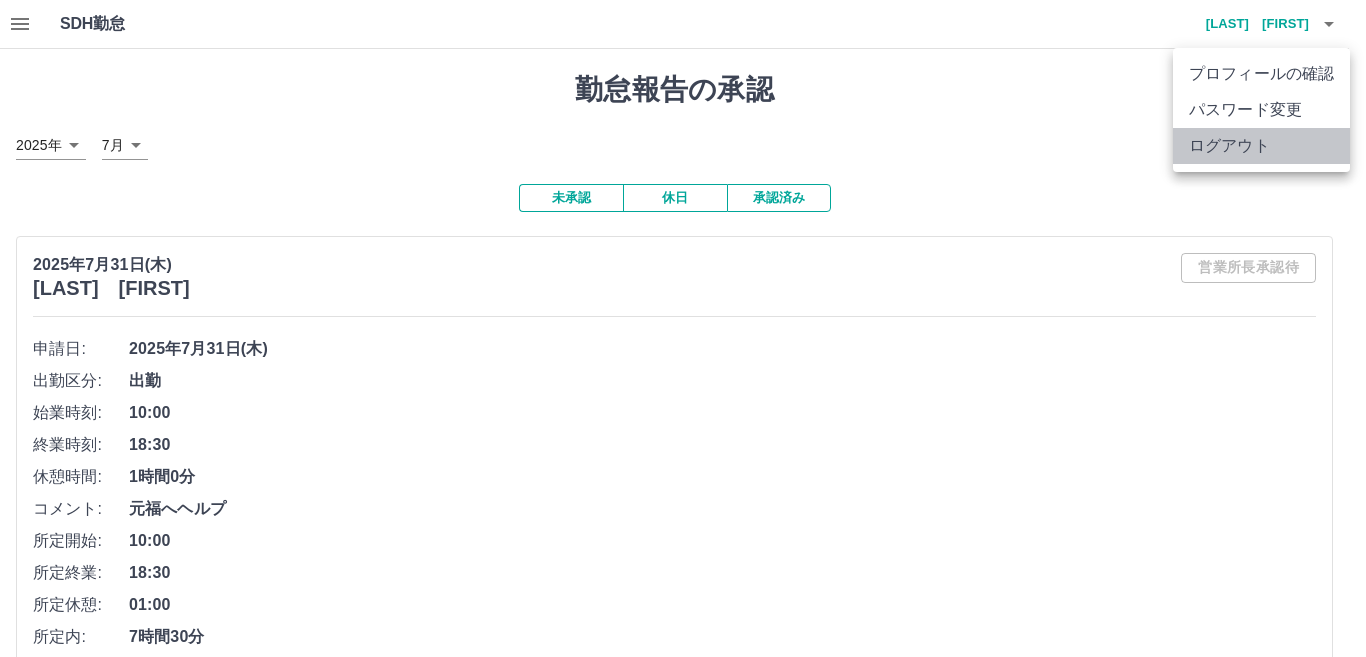 click on "ログアウト" at bounding box center (1261, 146) 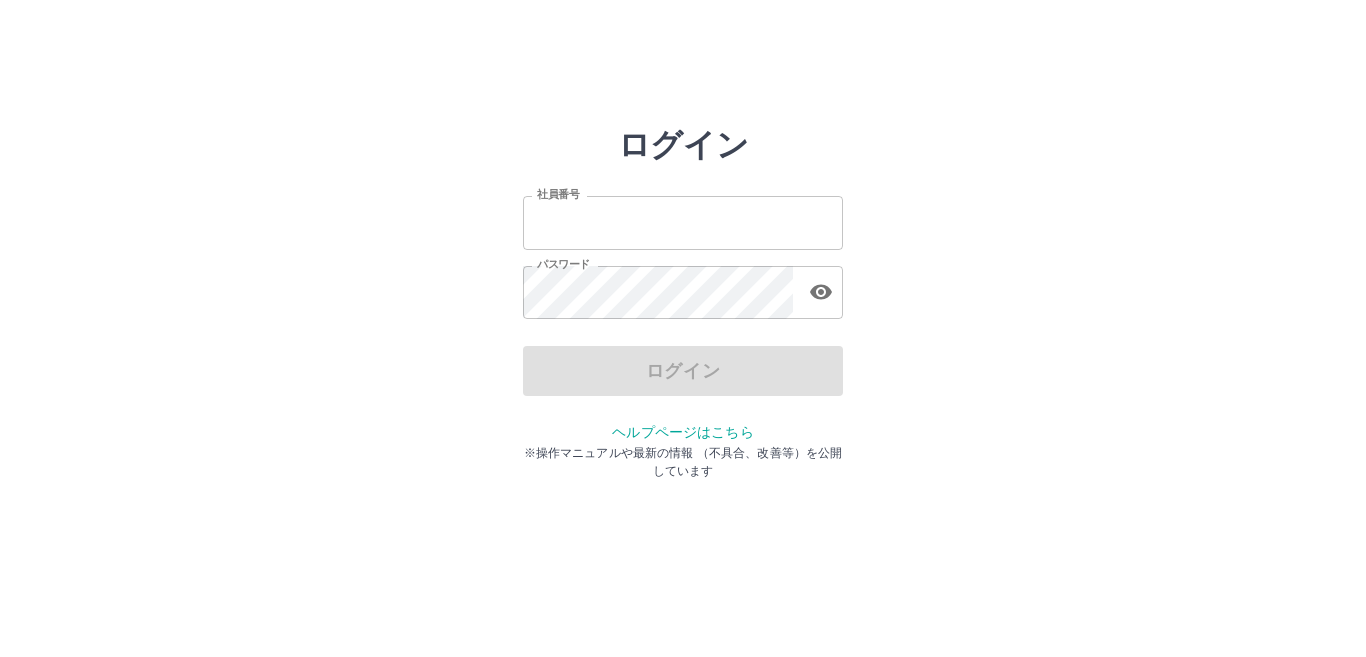 scroll, scrollTop: 0, scrollLeft: 0, axis: both 